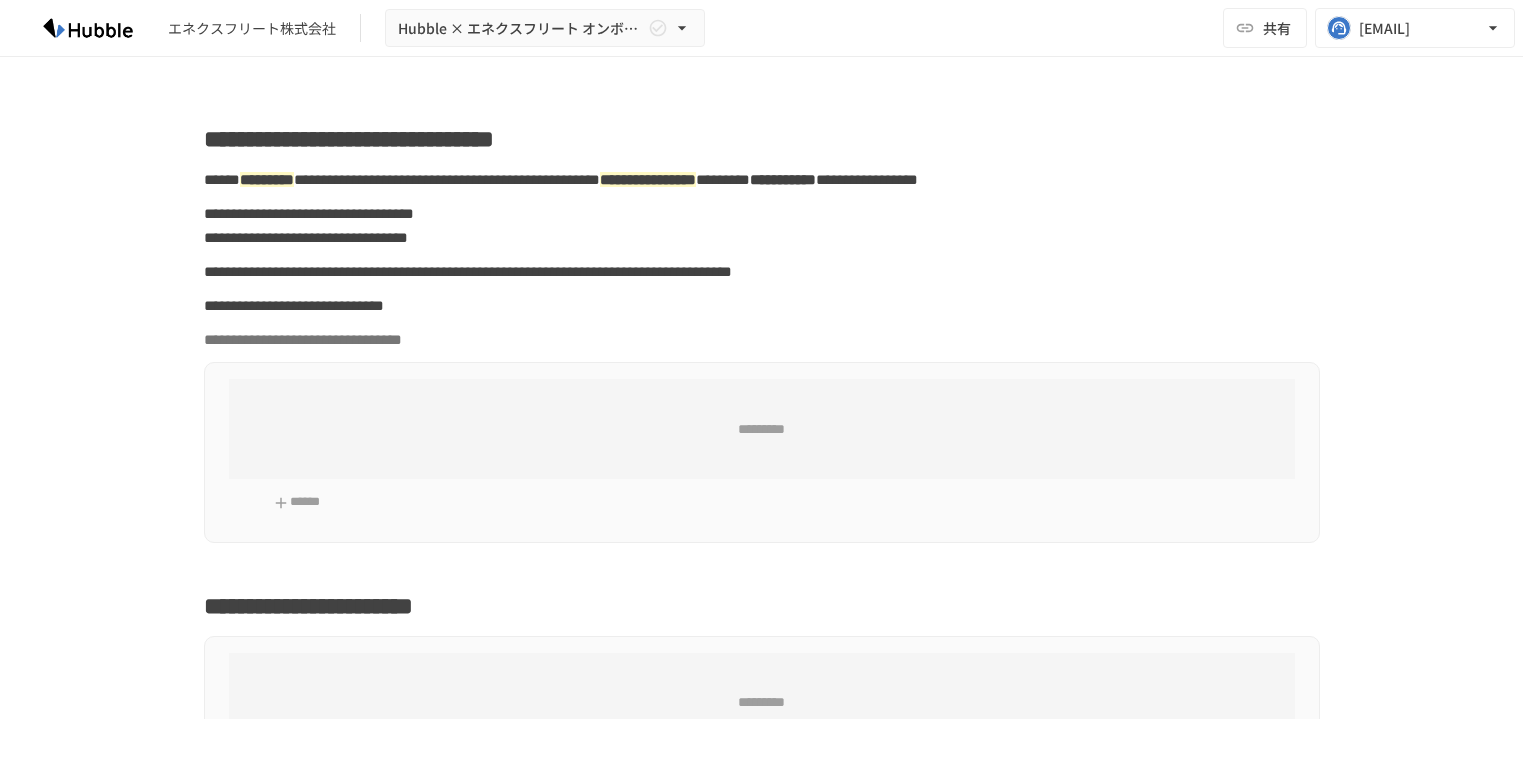 scroll, scrollTop: 0, scrollLeft: 0, axis: both 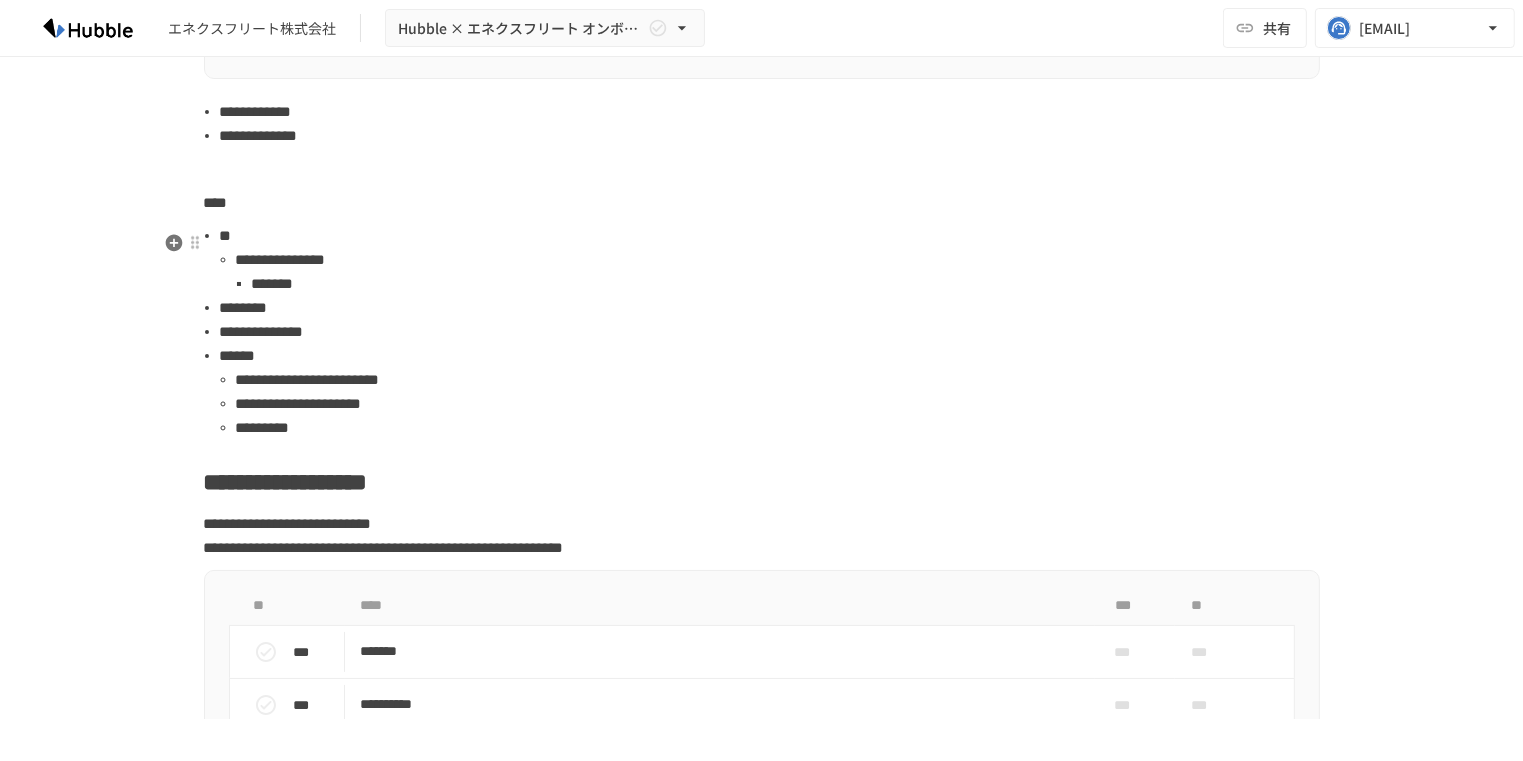 click on "****" at bounding box center (216, 202) 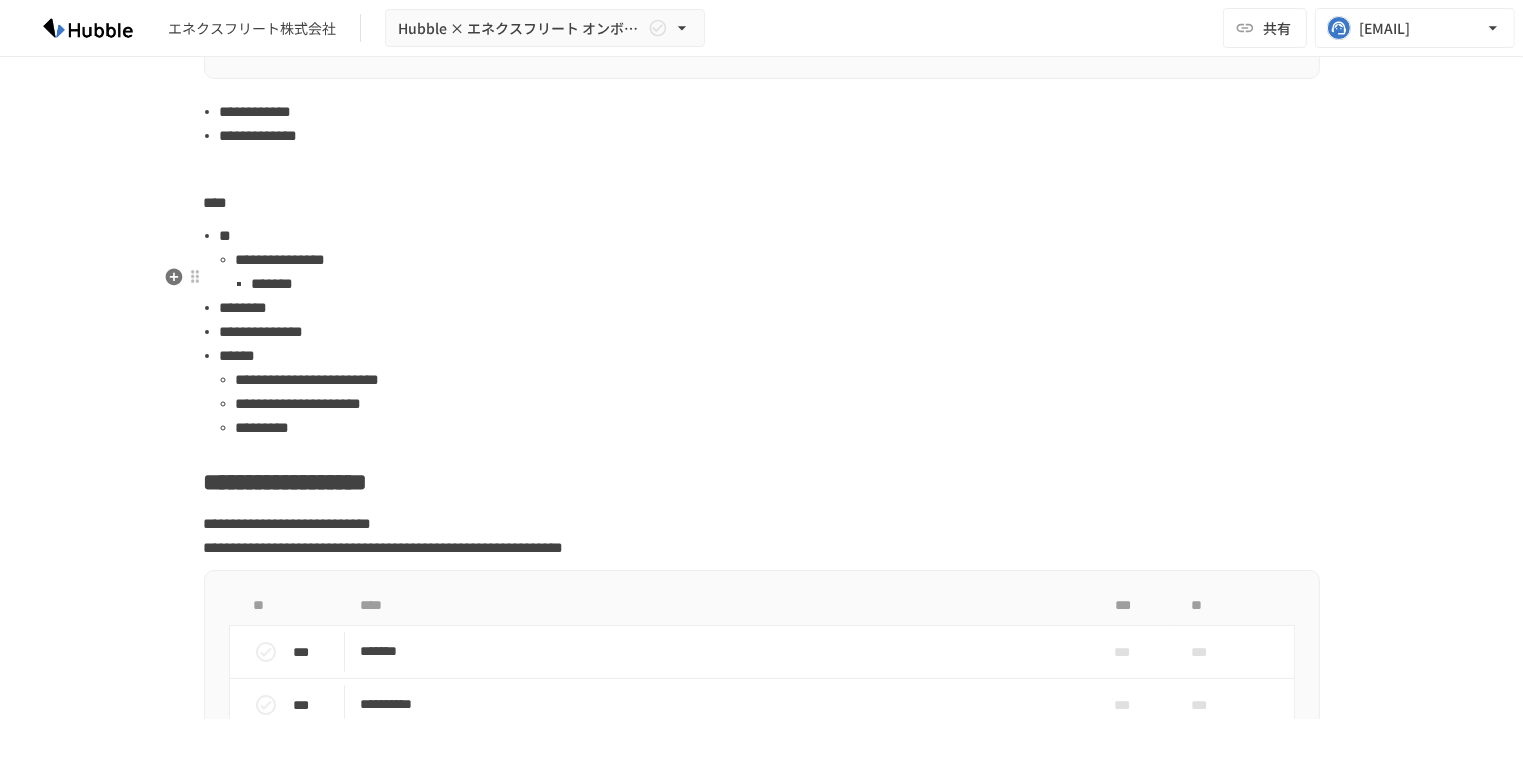 type 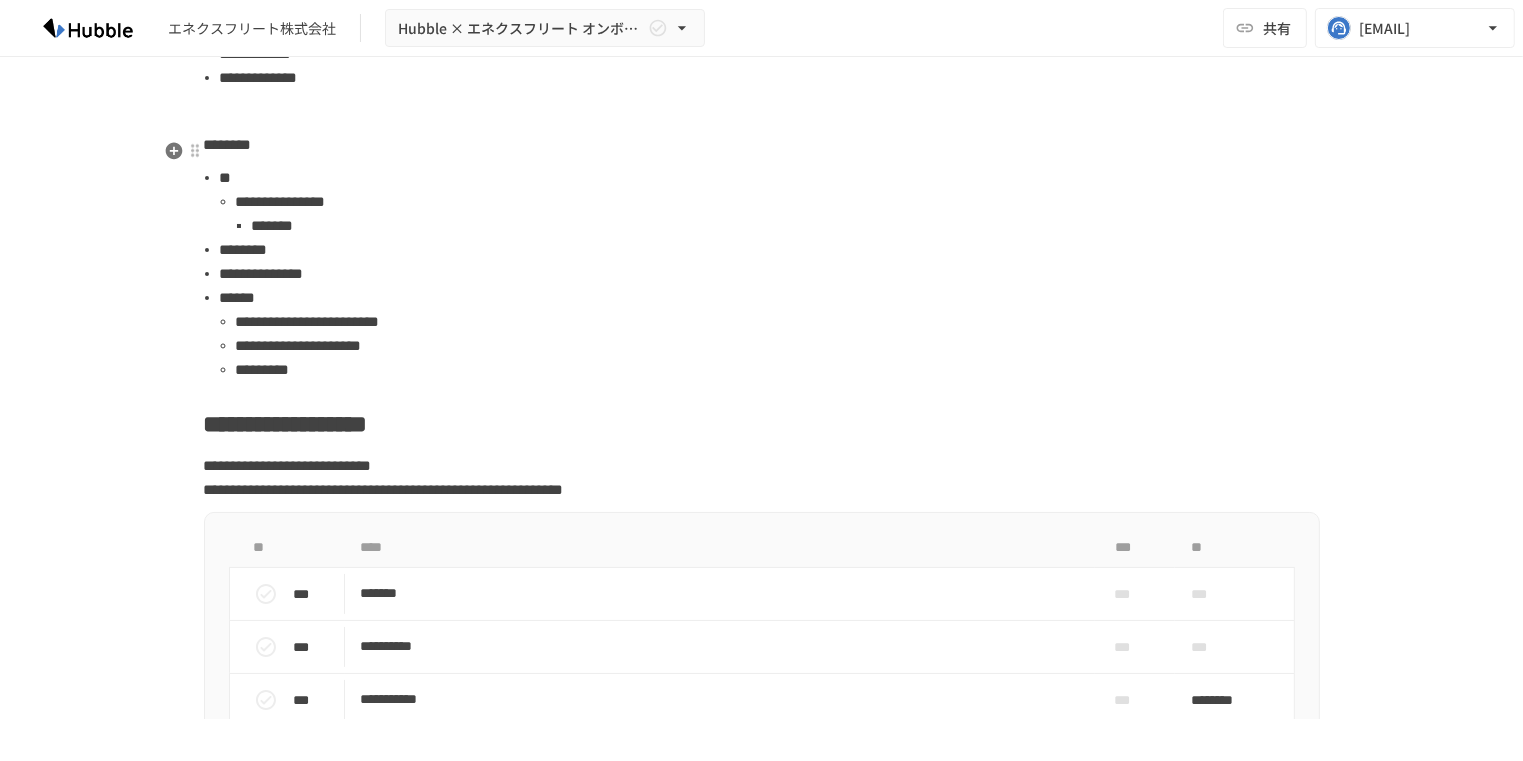 scroll, scrollTop: 2516, scrollLeft: 0, axis: vertical 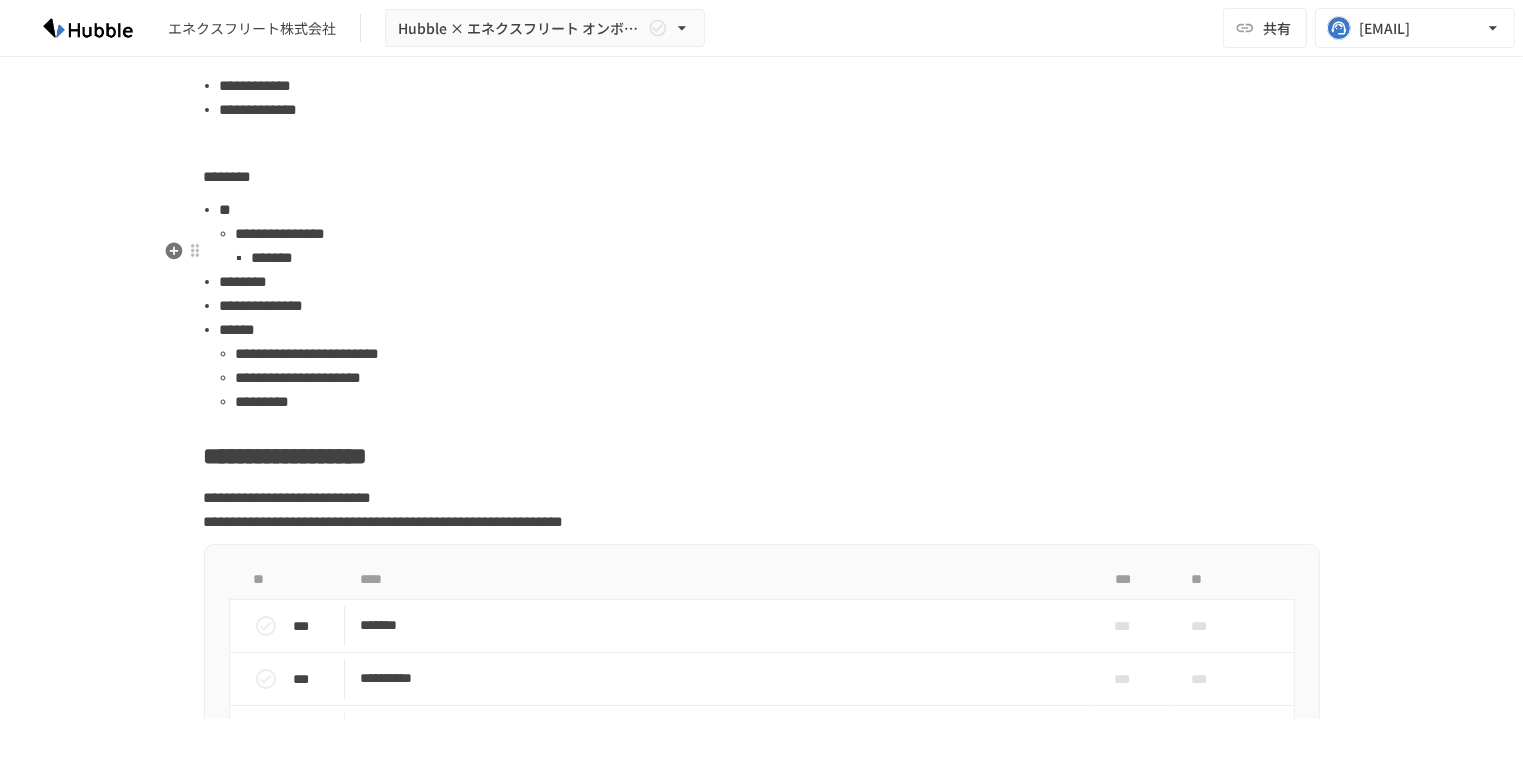 click on "*******" at bounding box center [786, 258] 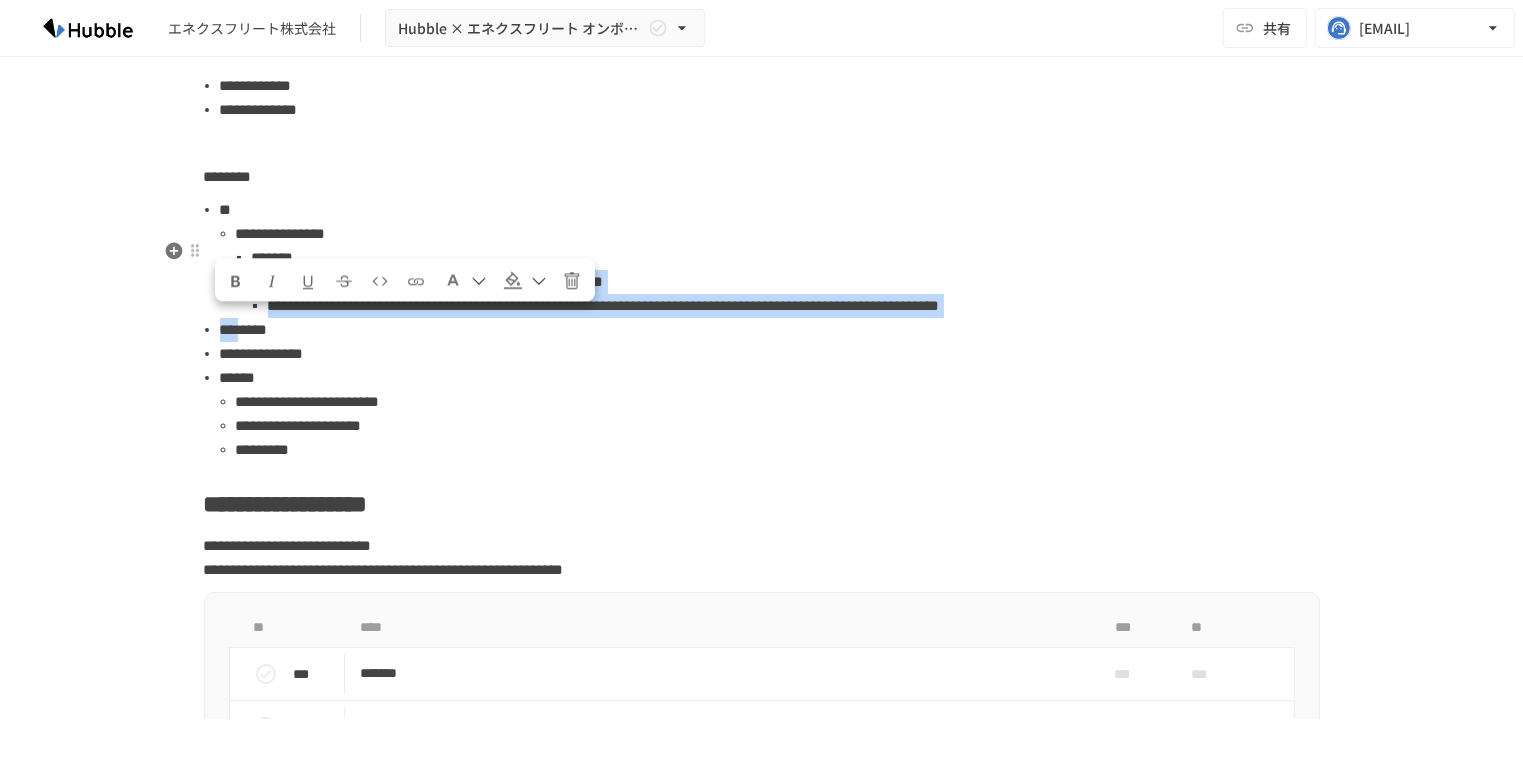 click at bounding box center [453, 281] 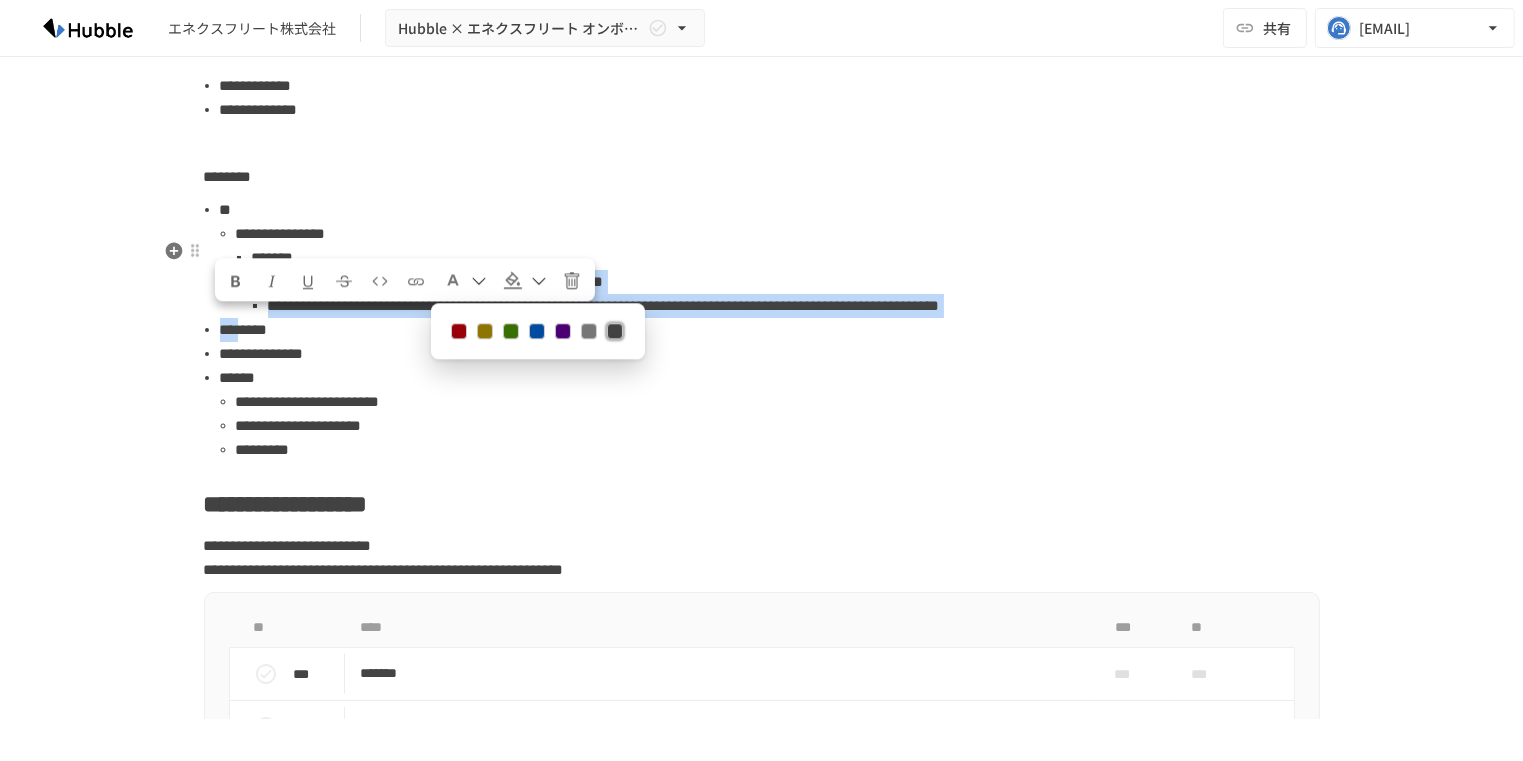 click at bounding box center [459, 332] 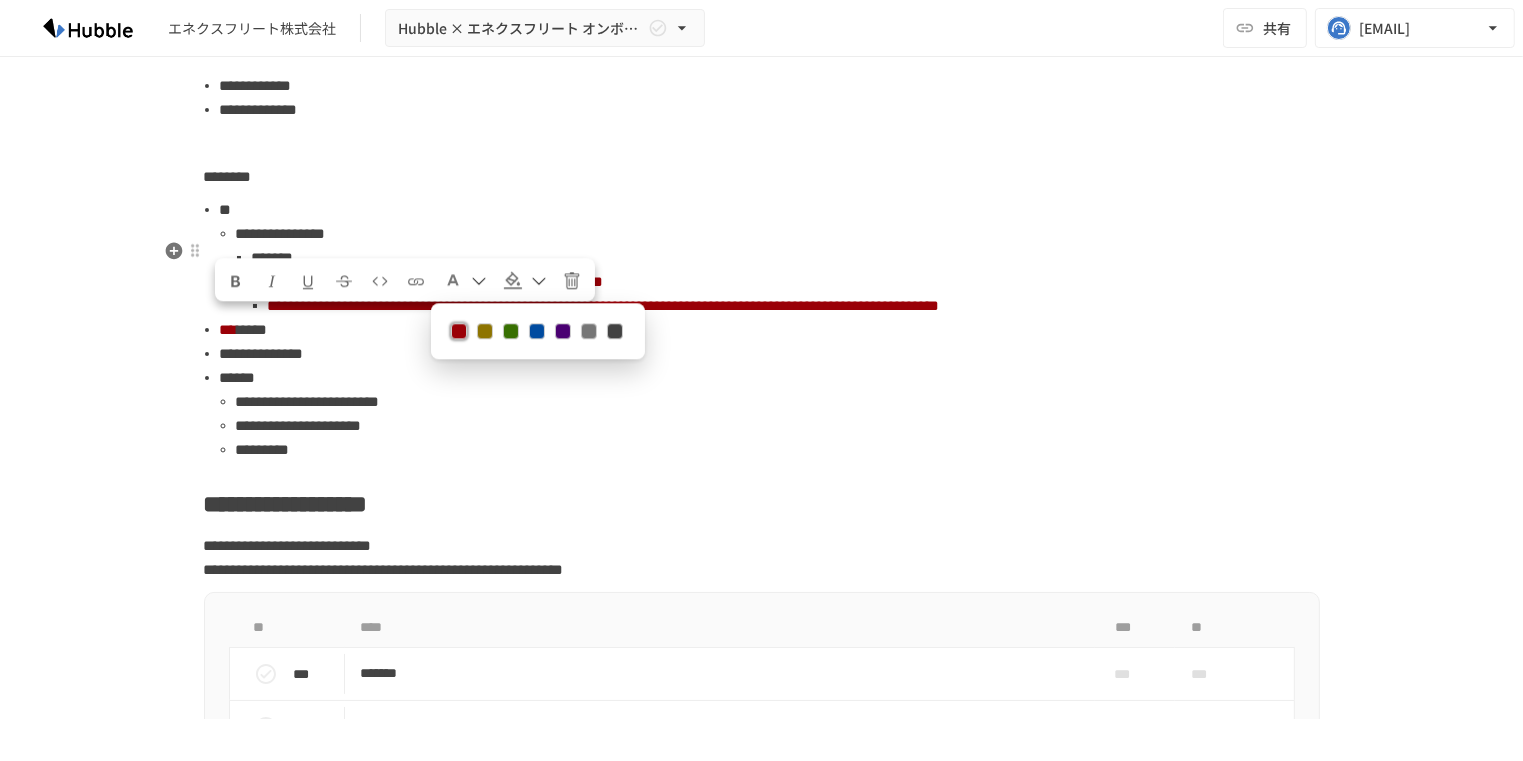 click on "*****" at bounding box center (253, 329) 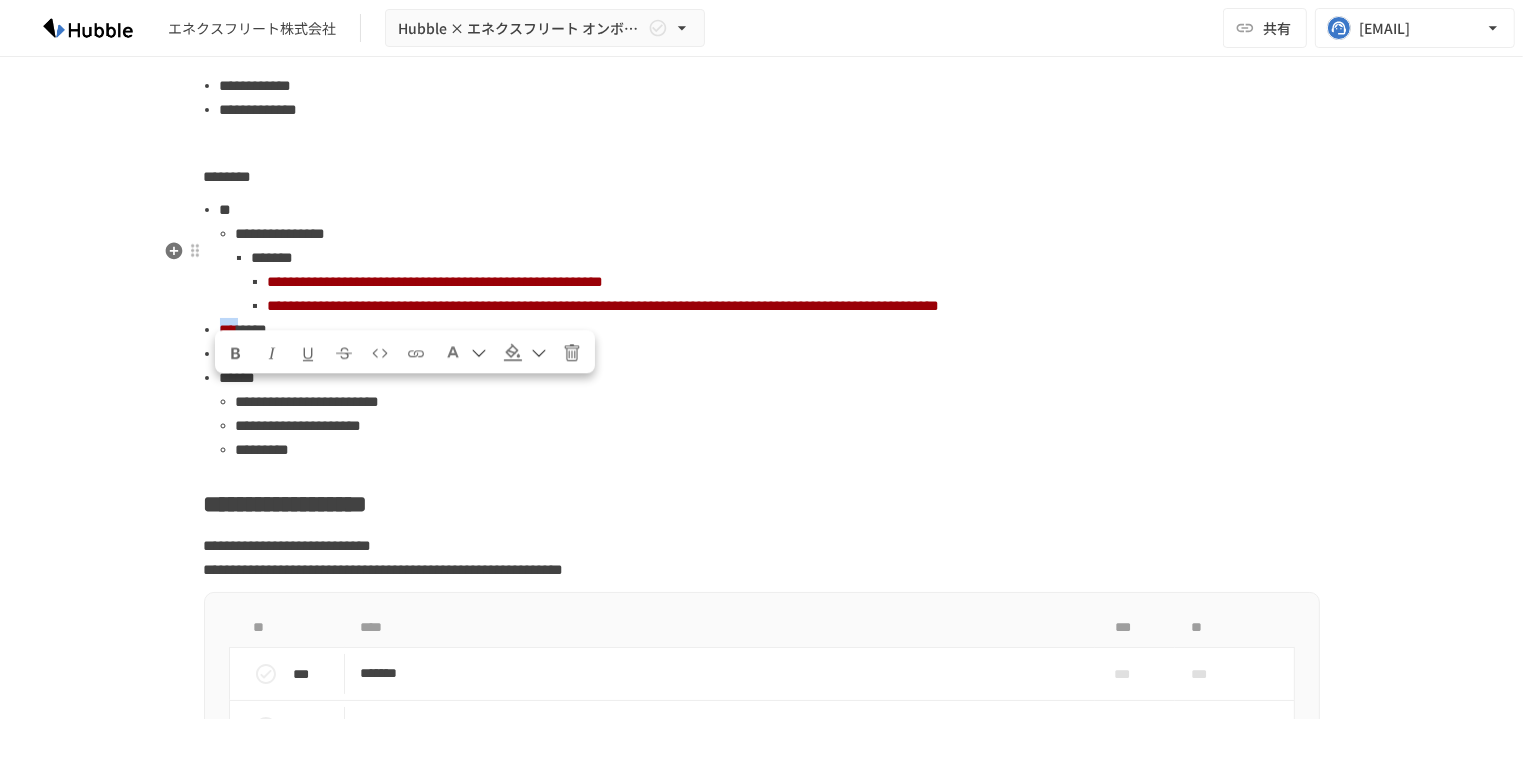 drag, startPoint x: 263, startPoint y: 402, endPoint x: 222, endPoint y: 402, distance: 41 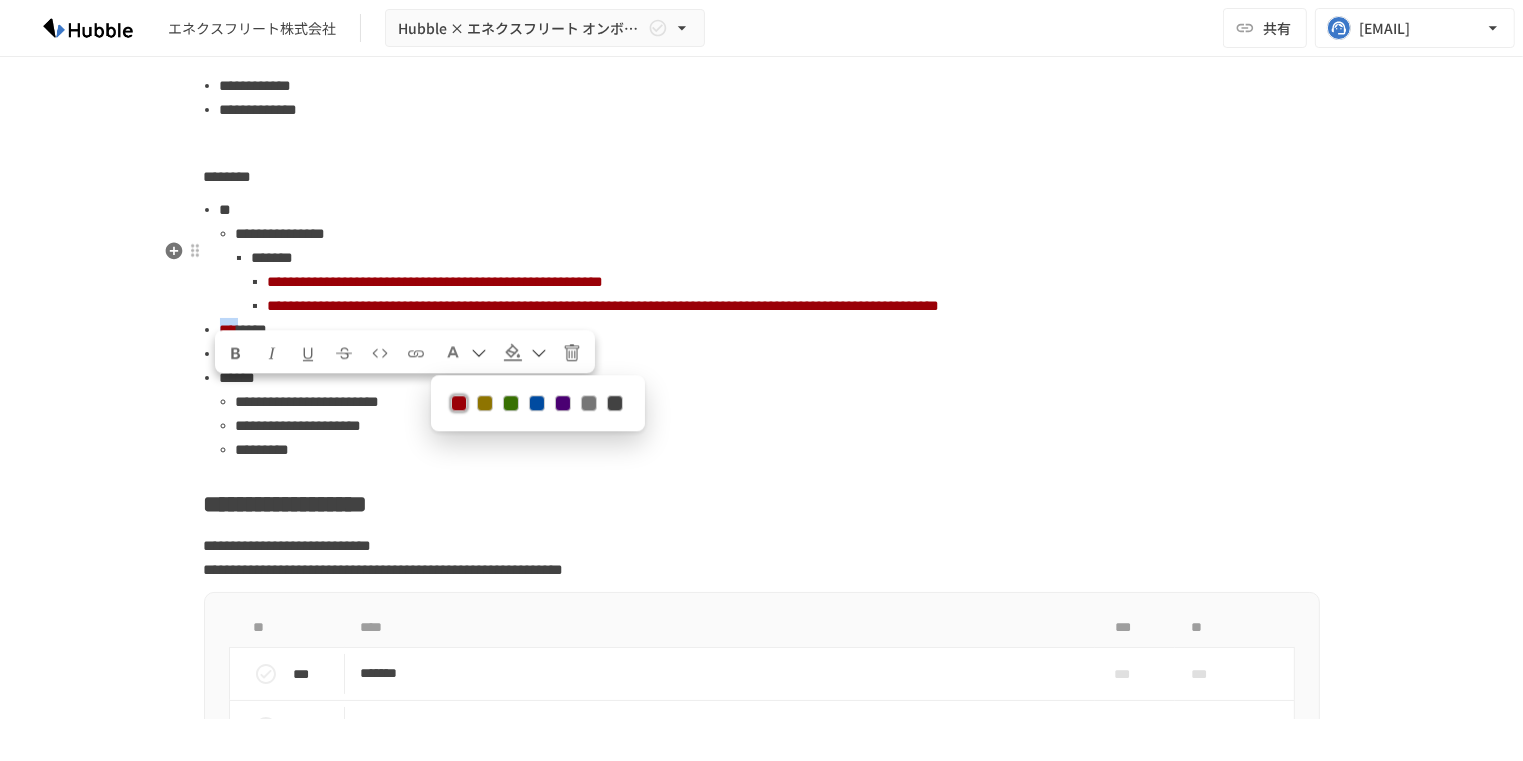 click at bounding box center (615, 404) 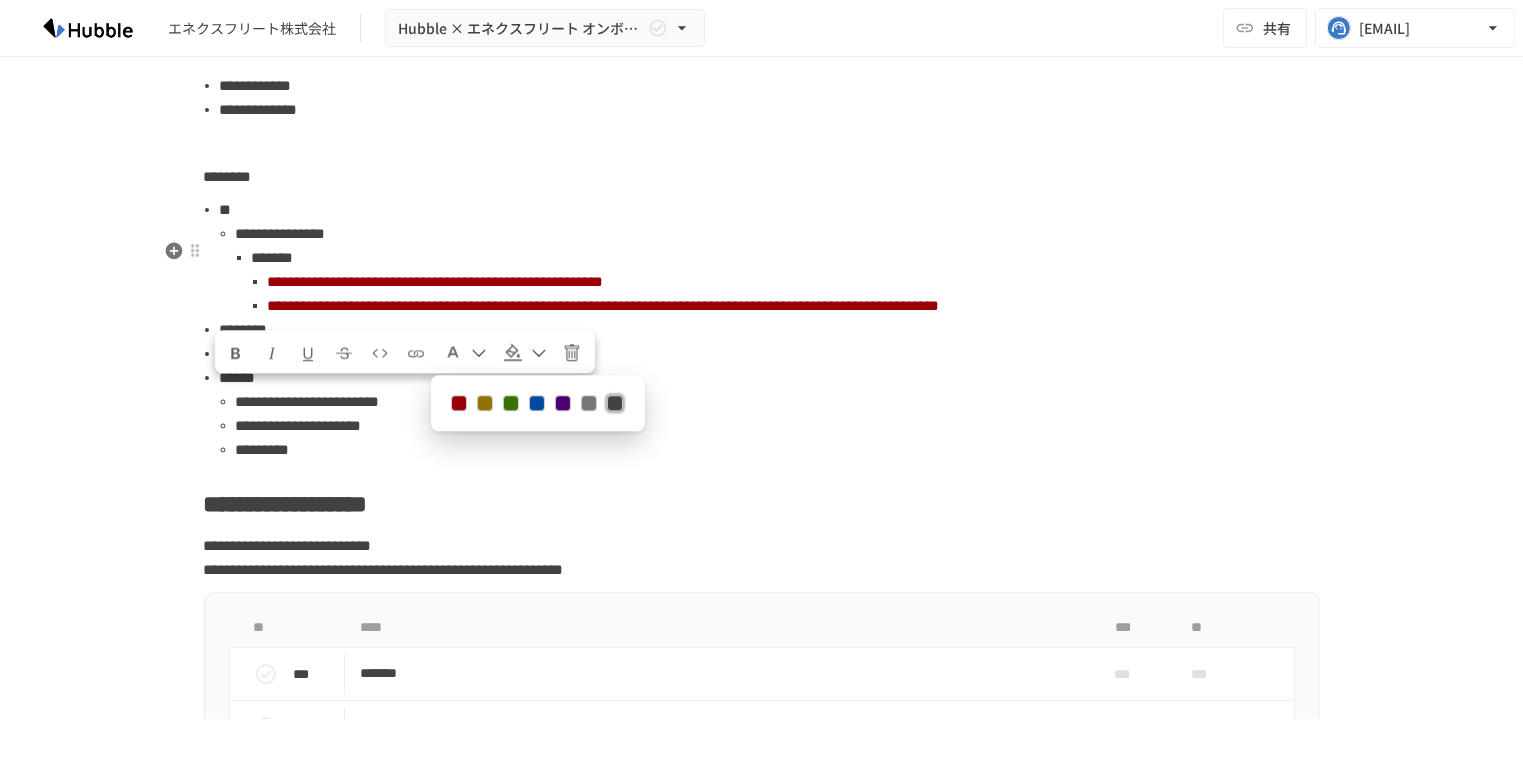 click on "**********" at bounding box center (770, 354) 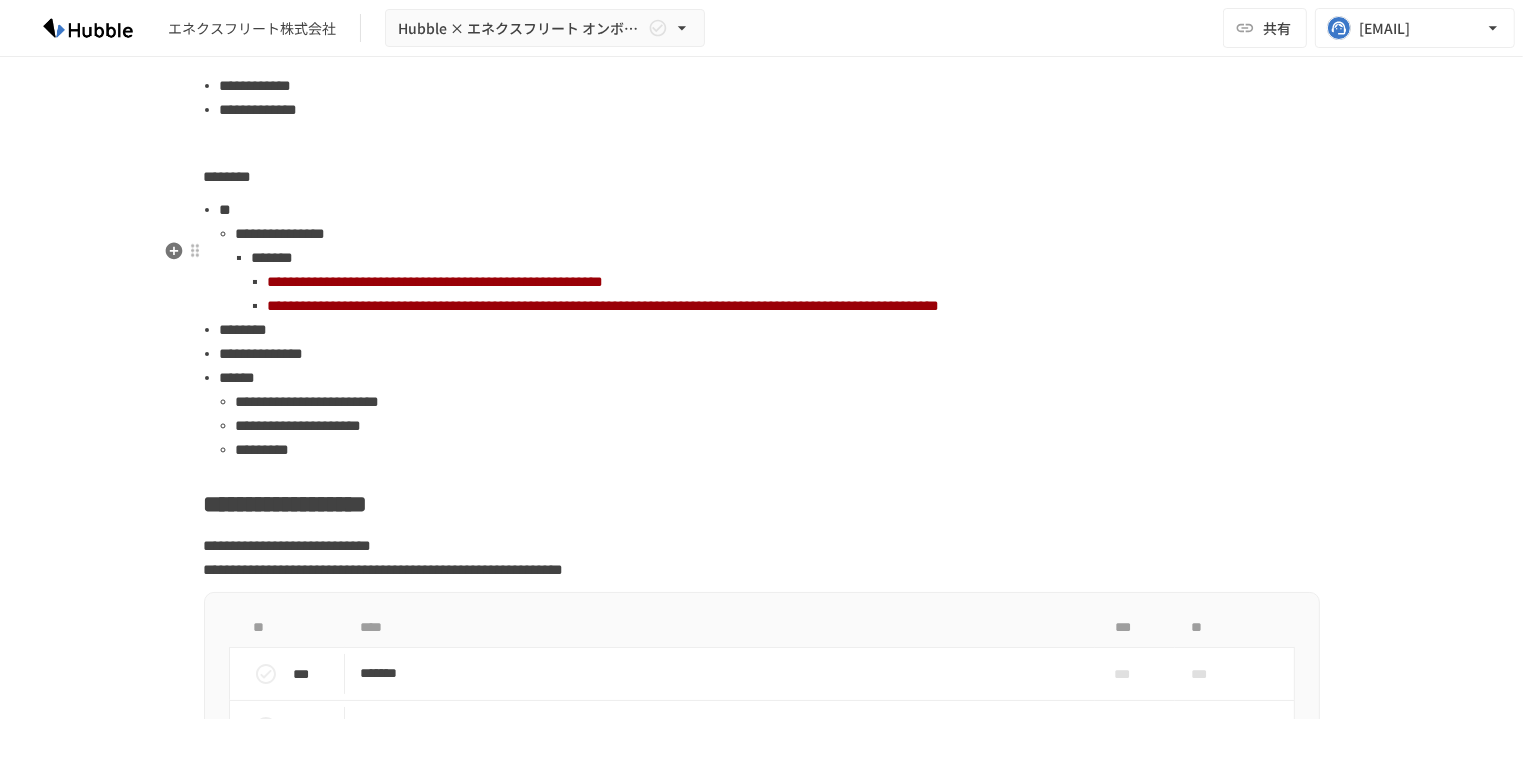 click on "******" at bounding box center (770, 378) 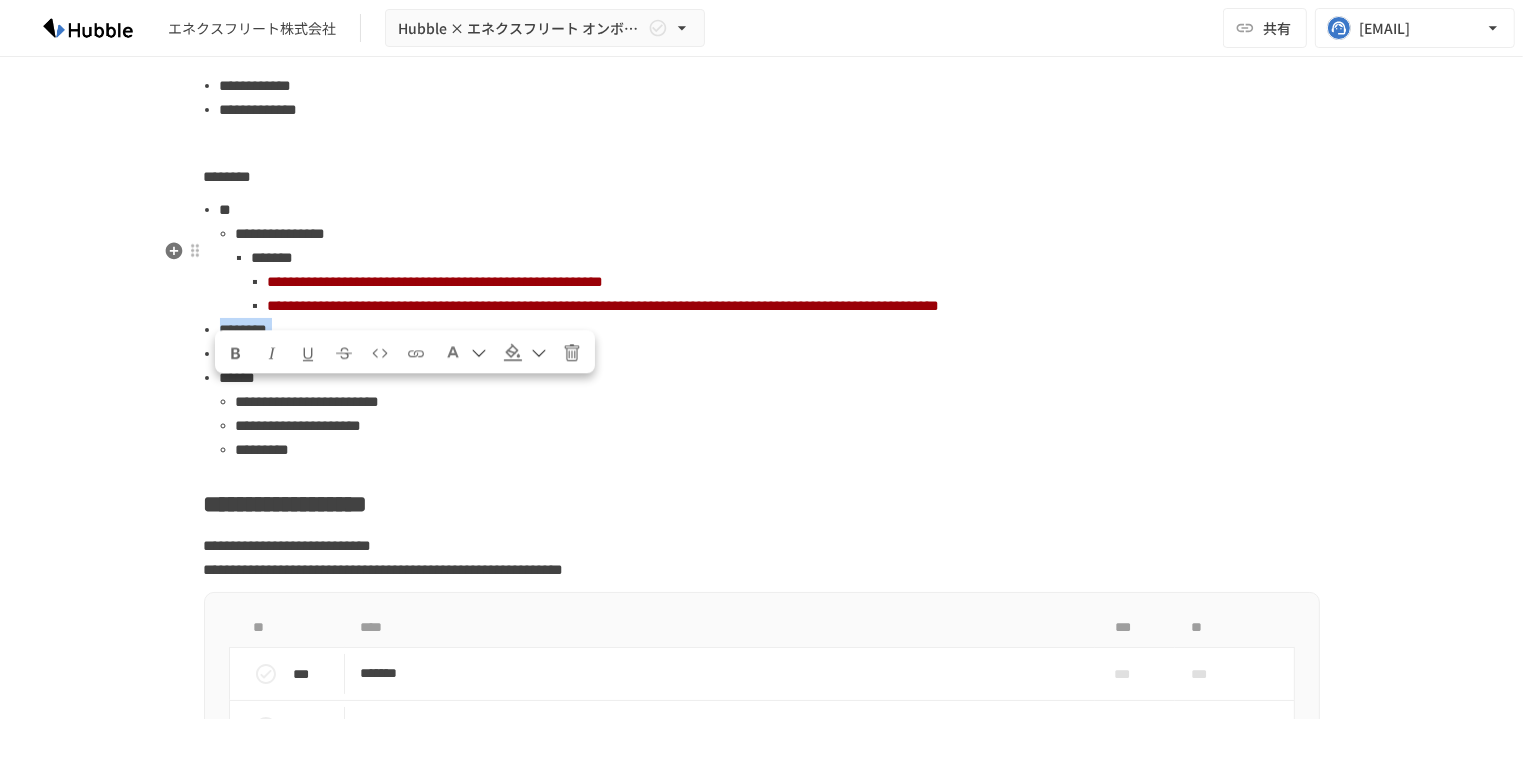 drag, startPoint x: 413, startPoint y: 420, endPoint x: 221, endPoint y: 395, distance: 193.62076 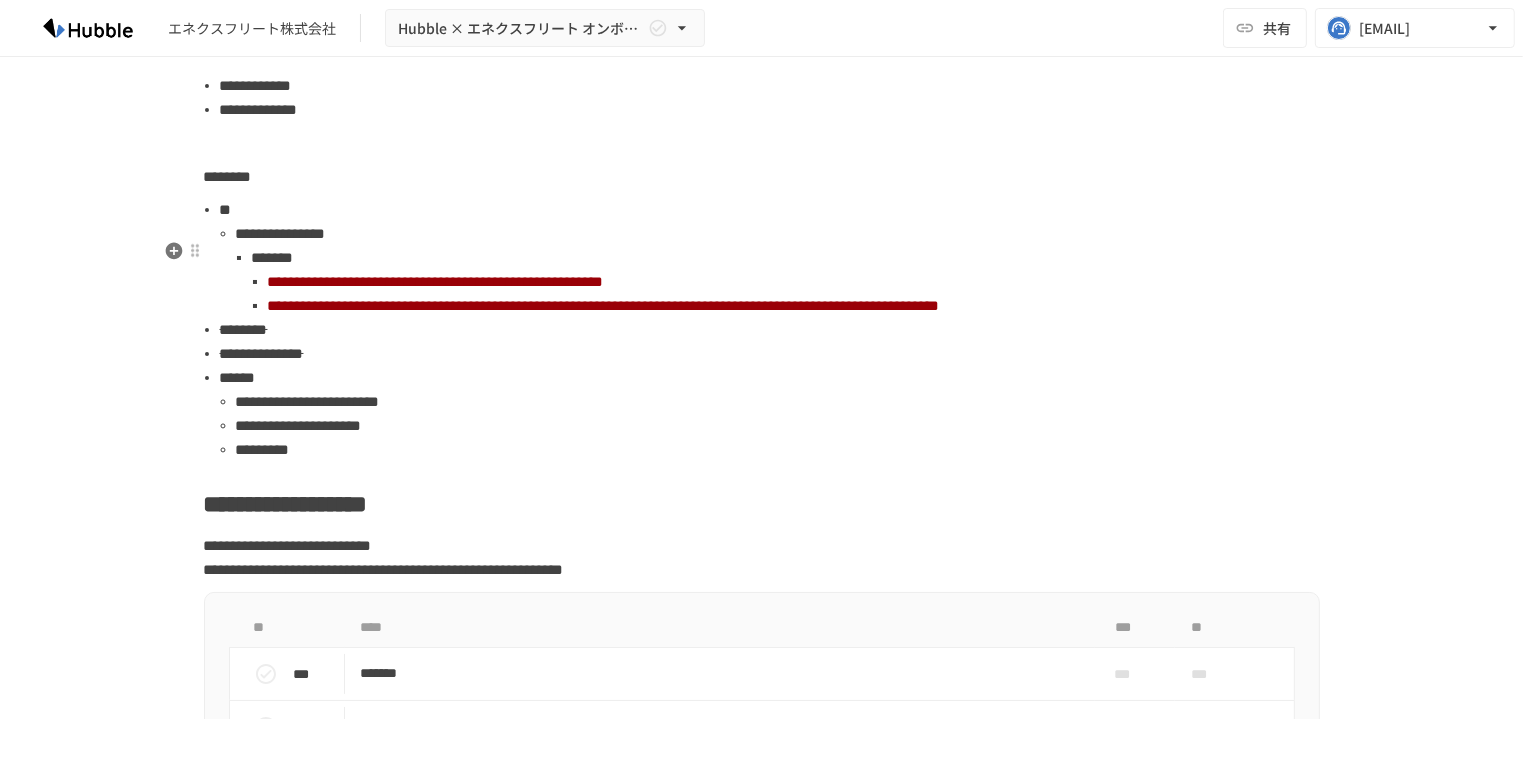 click on "**********" at bounding box center [299, 425] 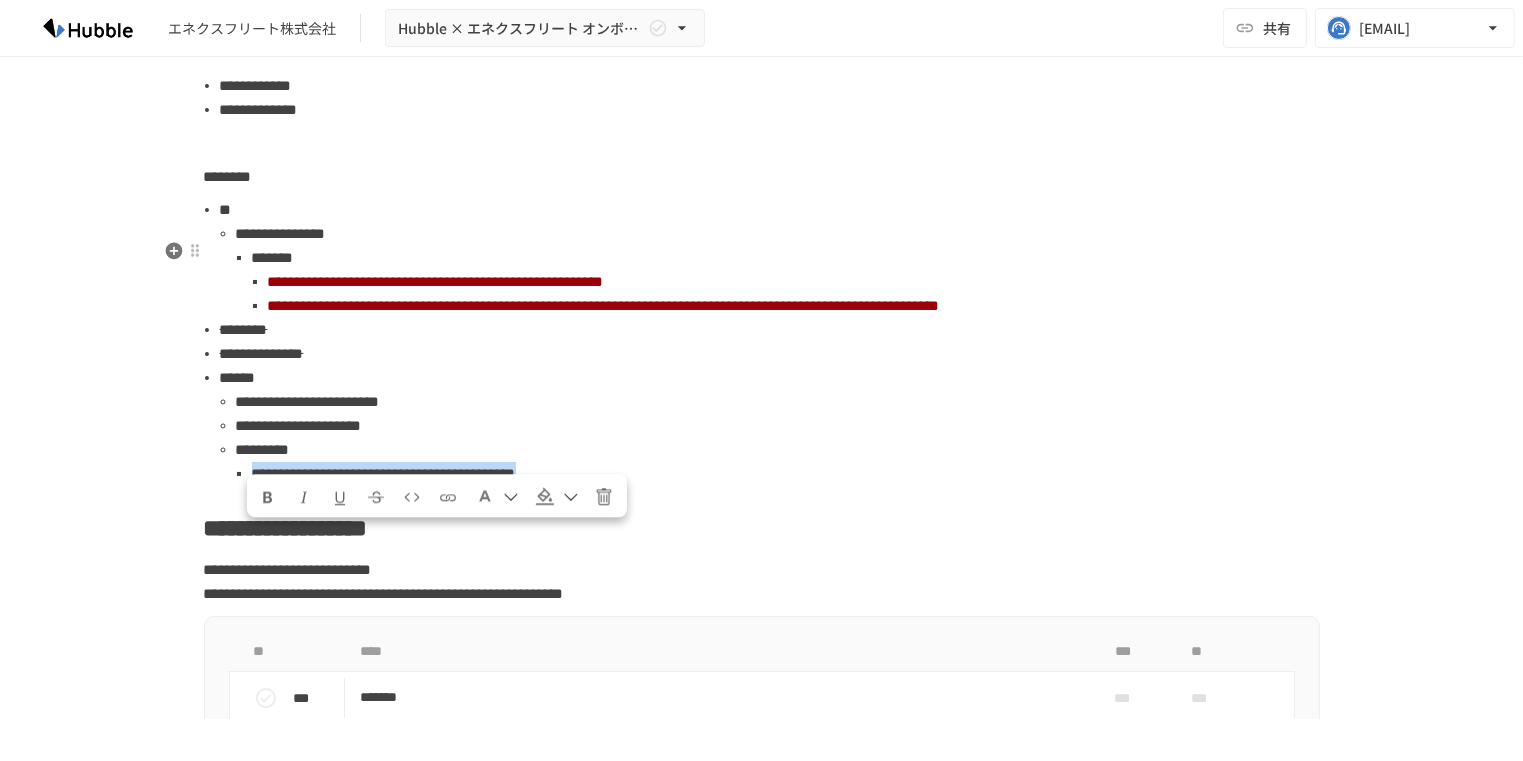click at bounding box center (497, 496) 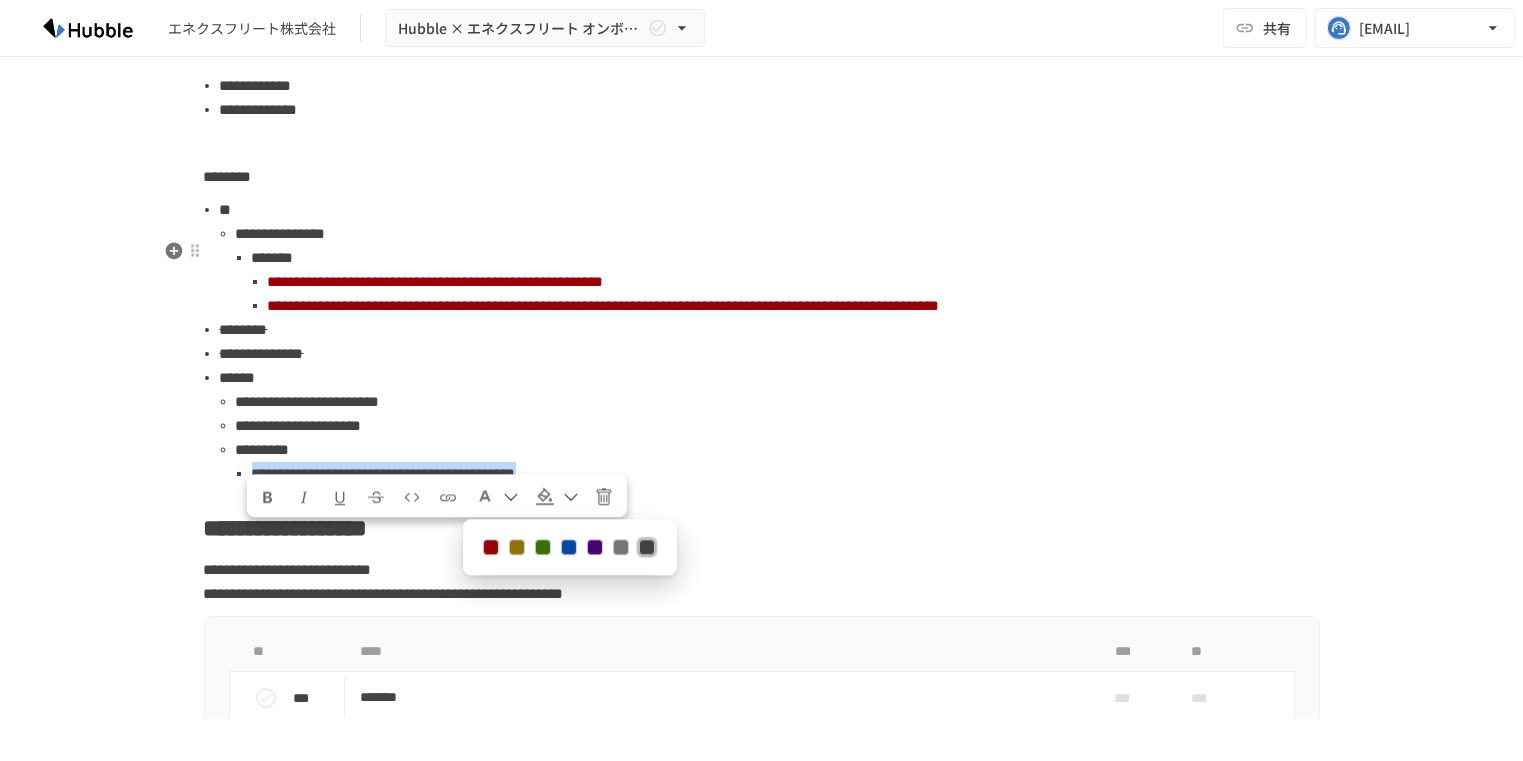 click at bounding box center [491, 548] 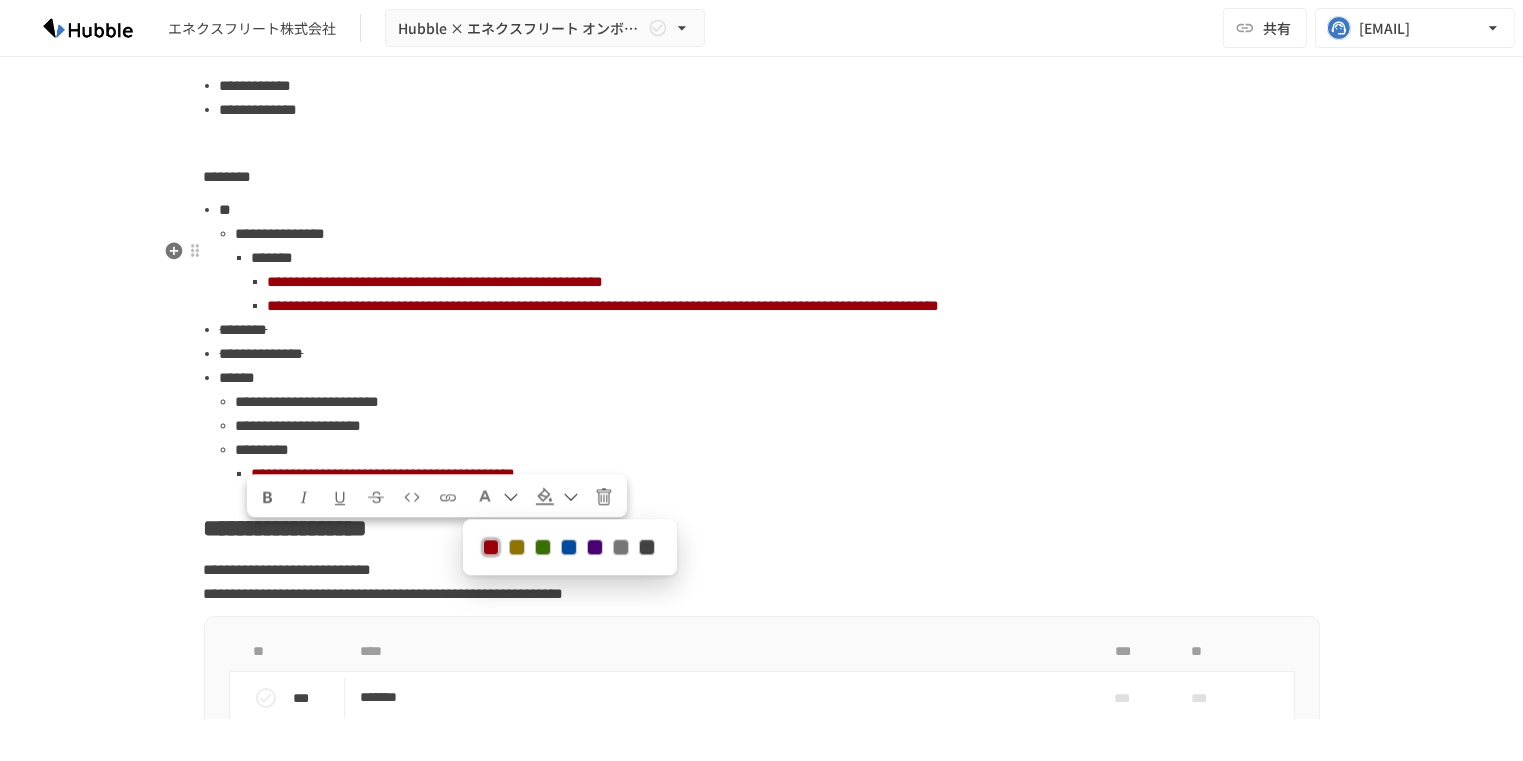 click on "**********" at bounding box center (778, 402) 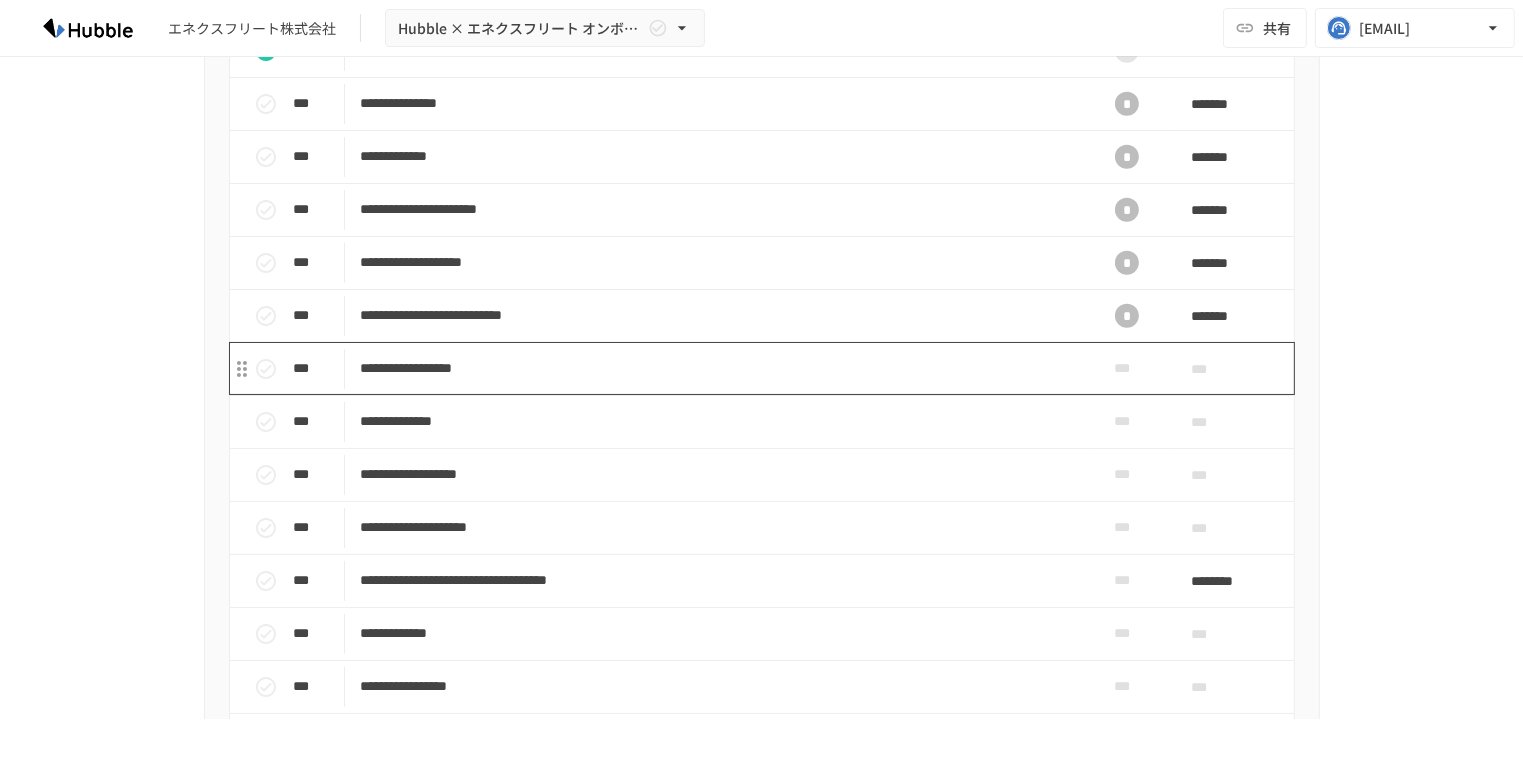 scroll, scrollTop: 1639, scrollLeft: 0, axis: vertical 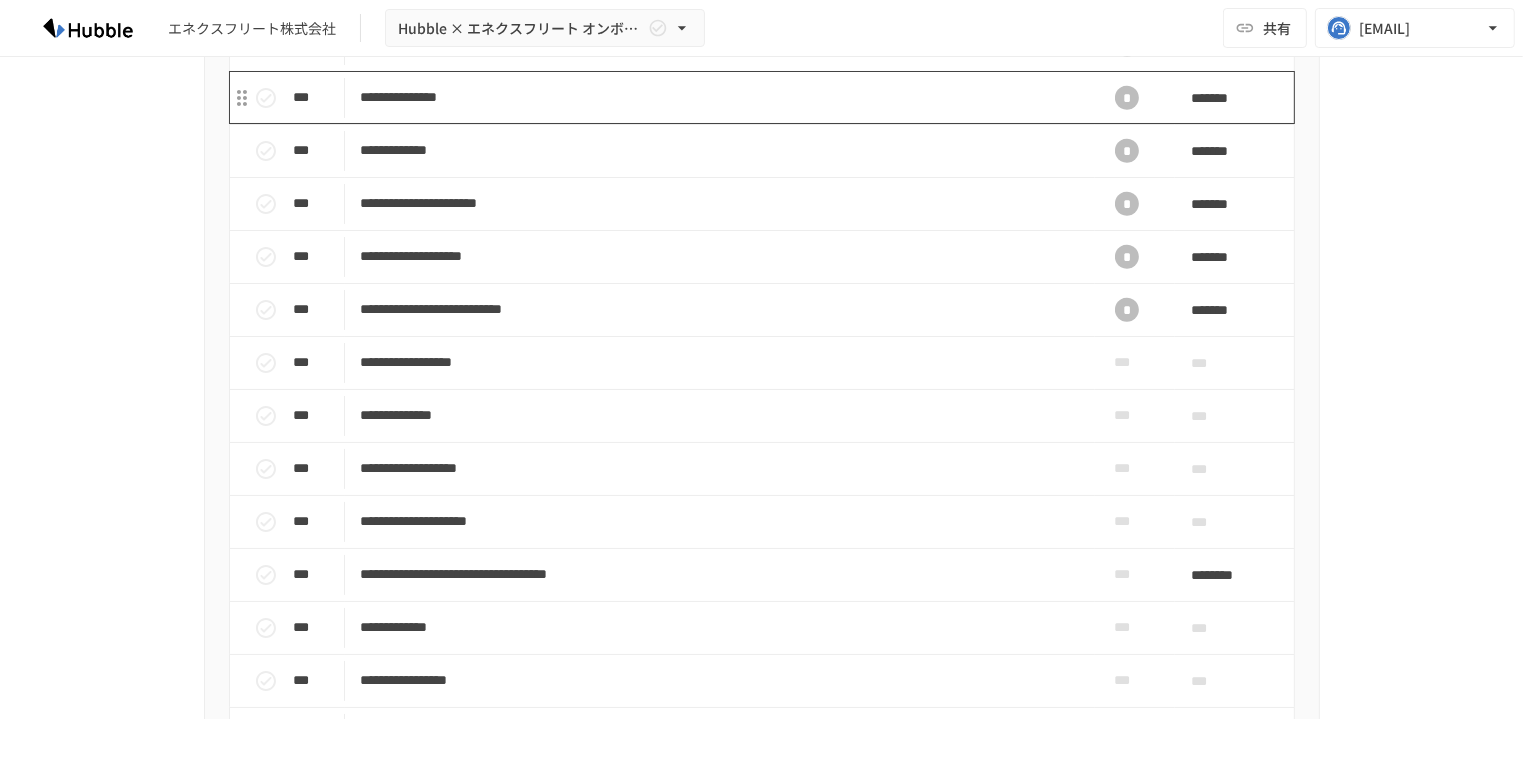 click on "**********" at bounding box center (720, 97) 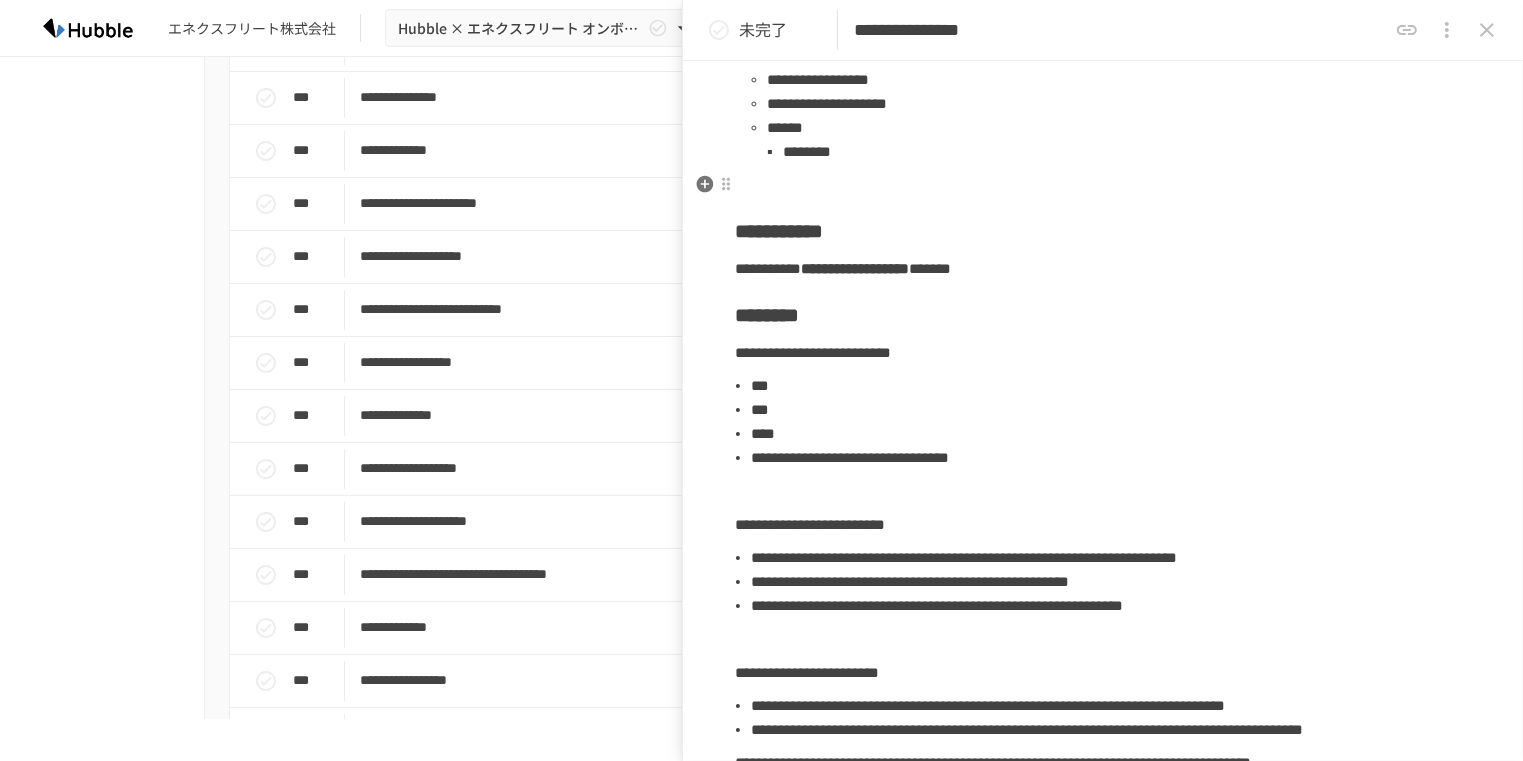 scroll, scrollTop: 166, scrollLeft: 0, axis: vertical 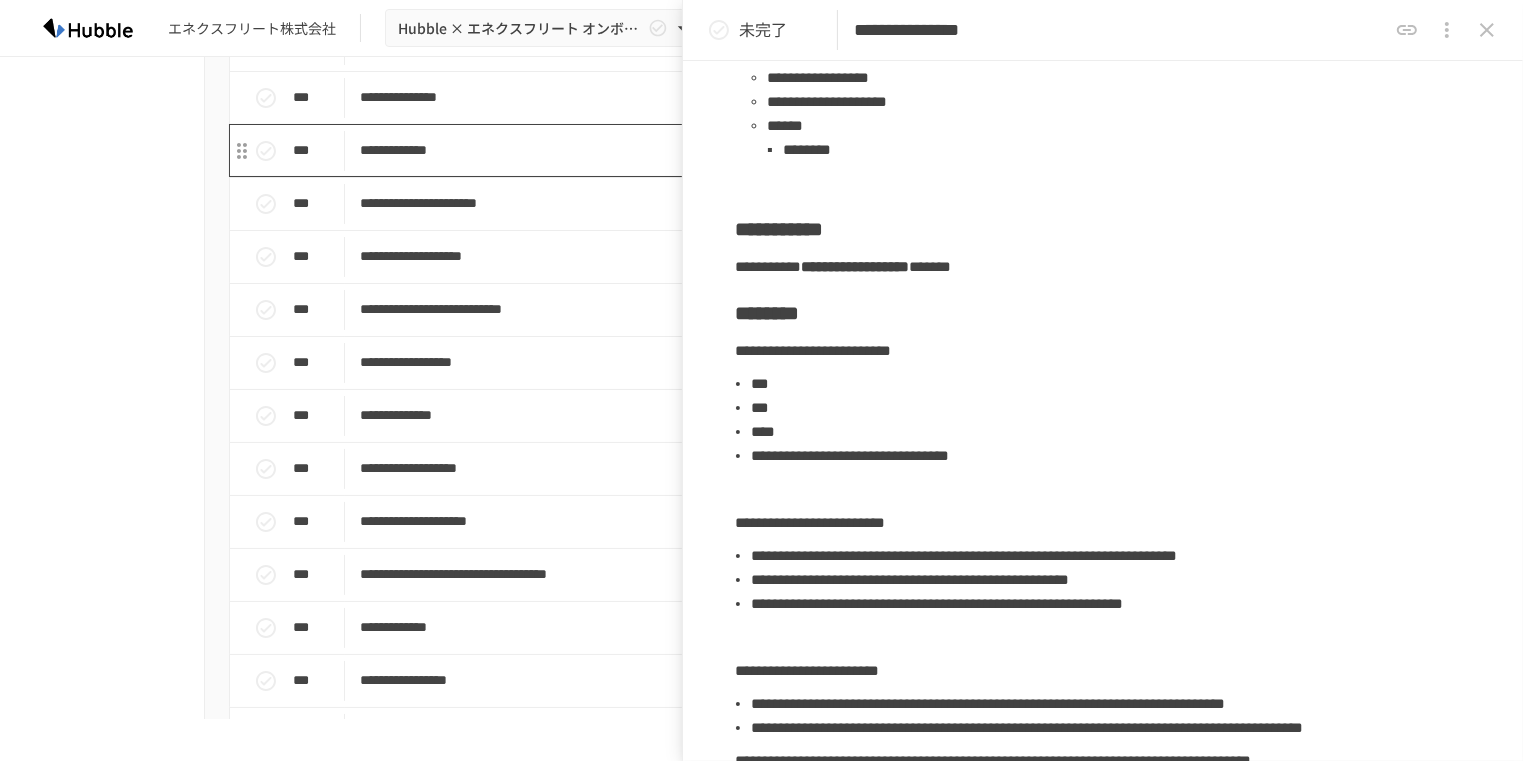 click on "**********" at bounding box center [720, 150] 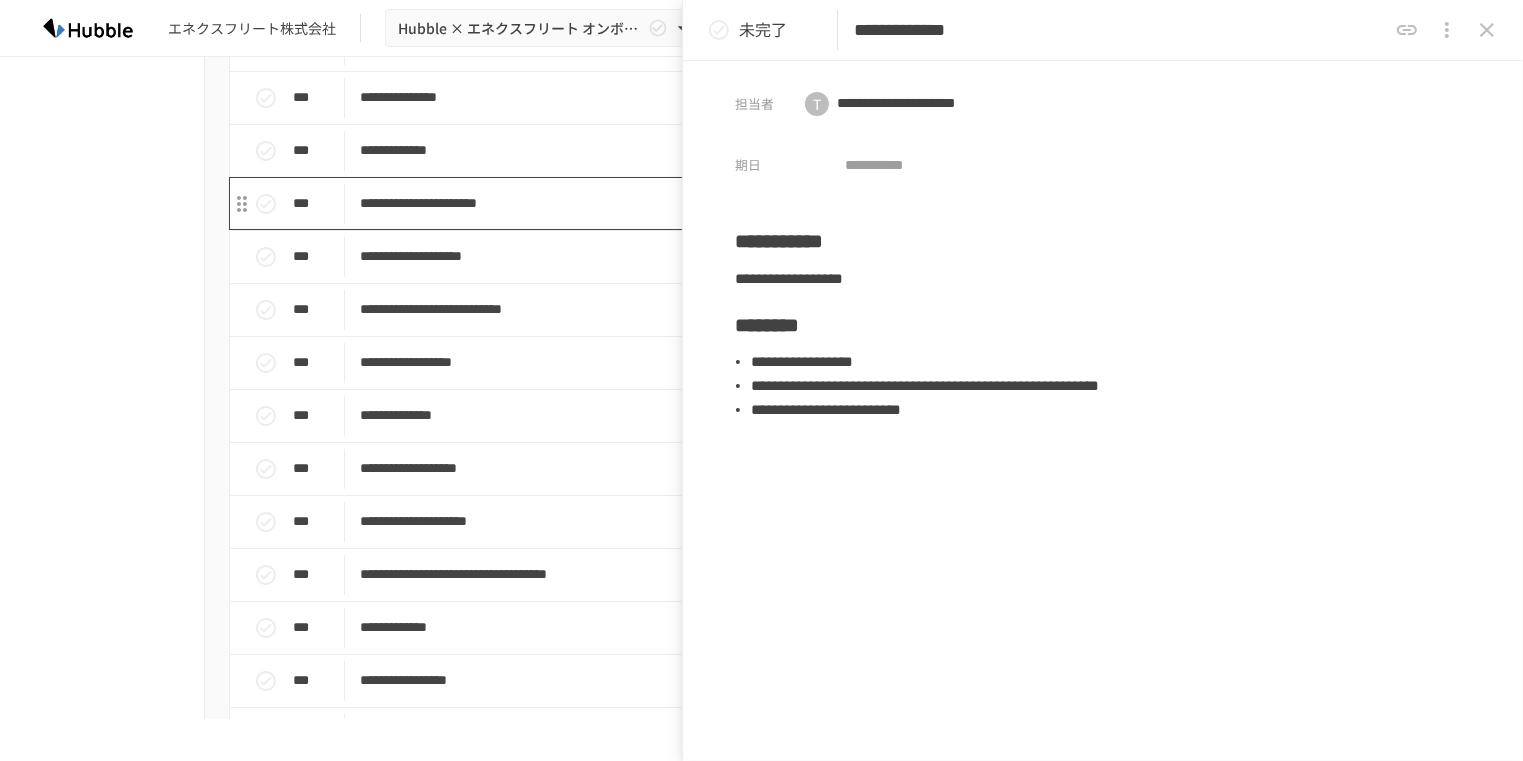 click on "**********" at bounding box center (720, 203) 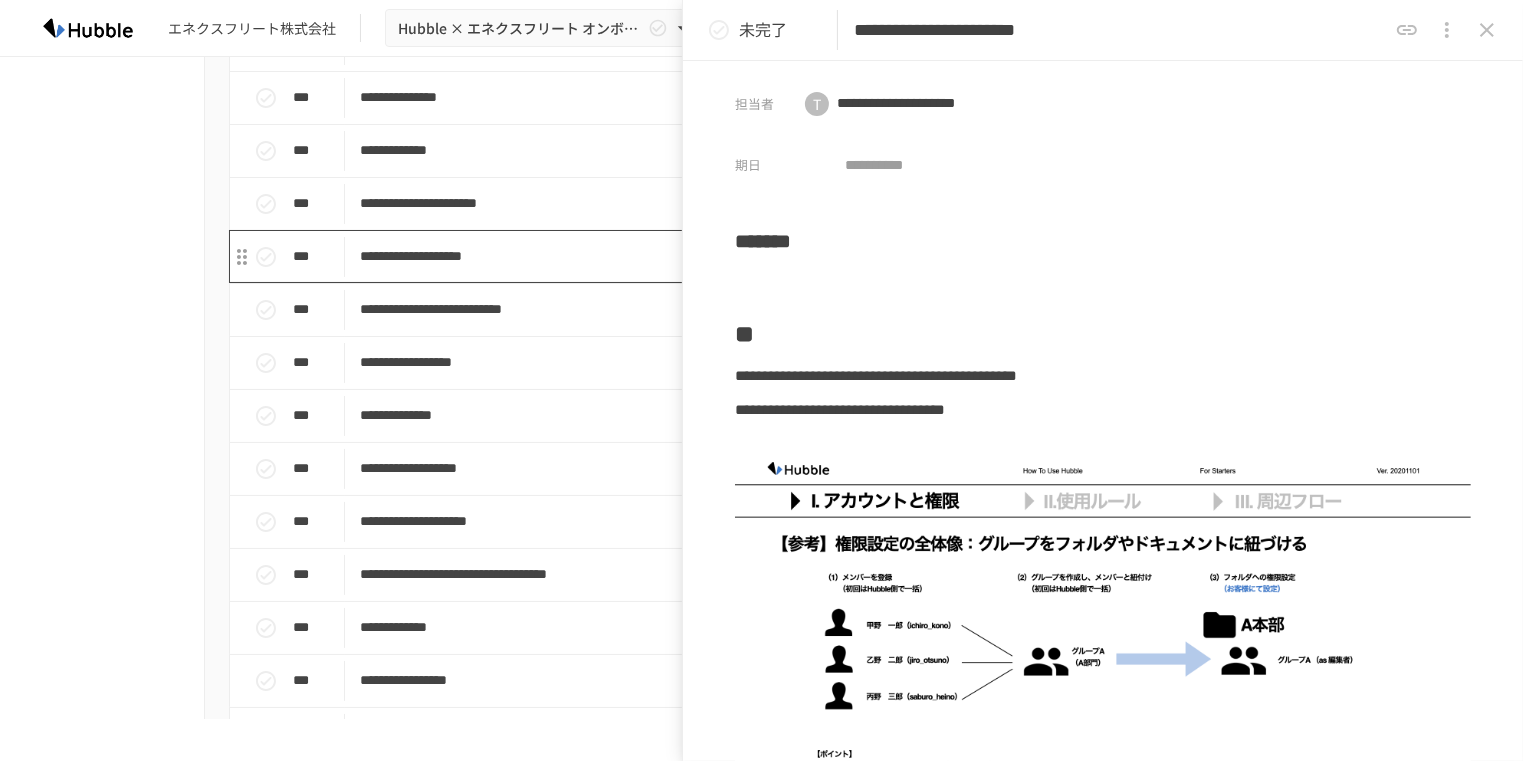 click on "**********" at bounding box center [720, 256] 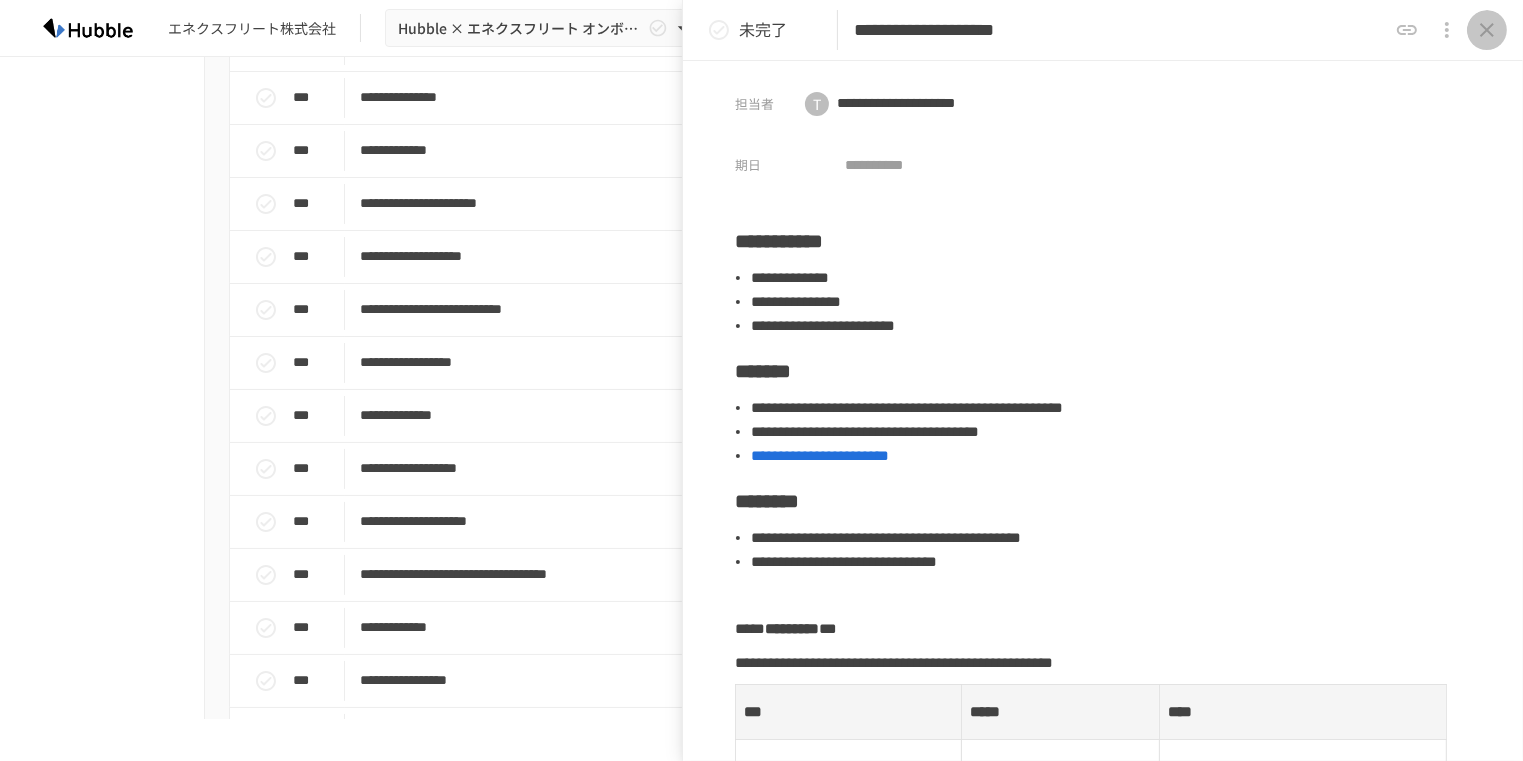 click 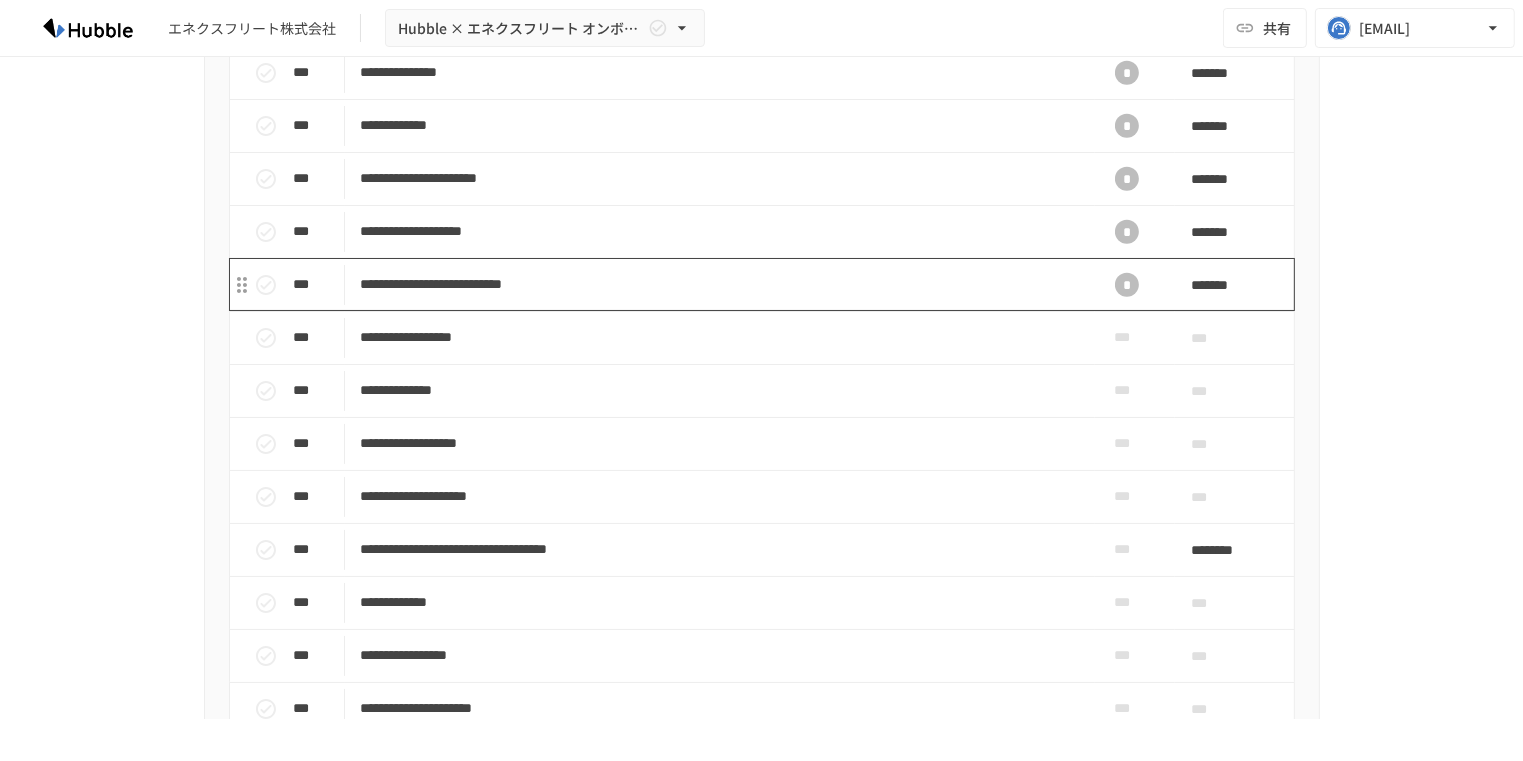 scroll, scrollTop: 1672, scrollLeft: 0, axis: vertical 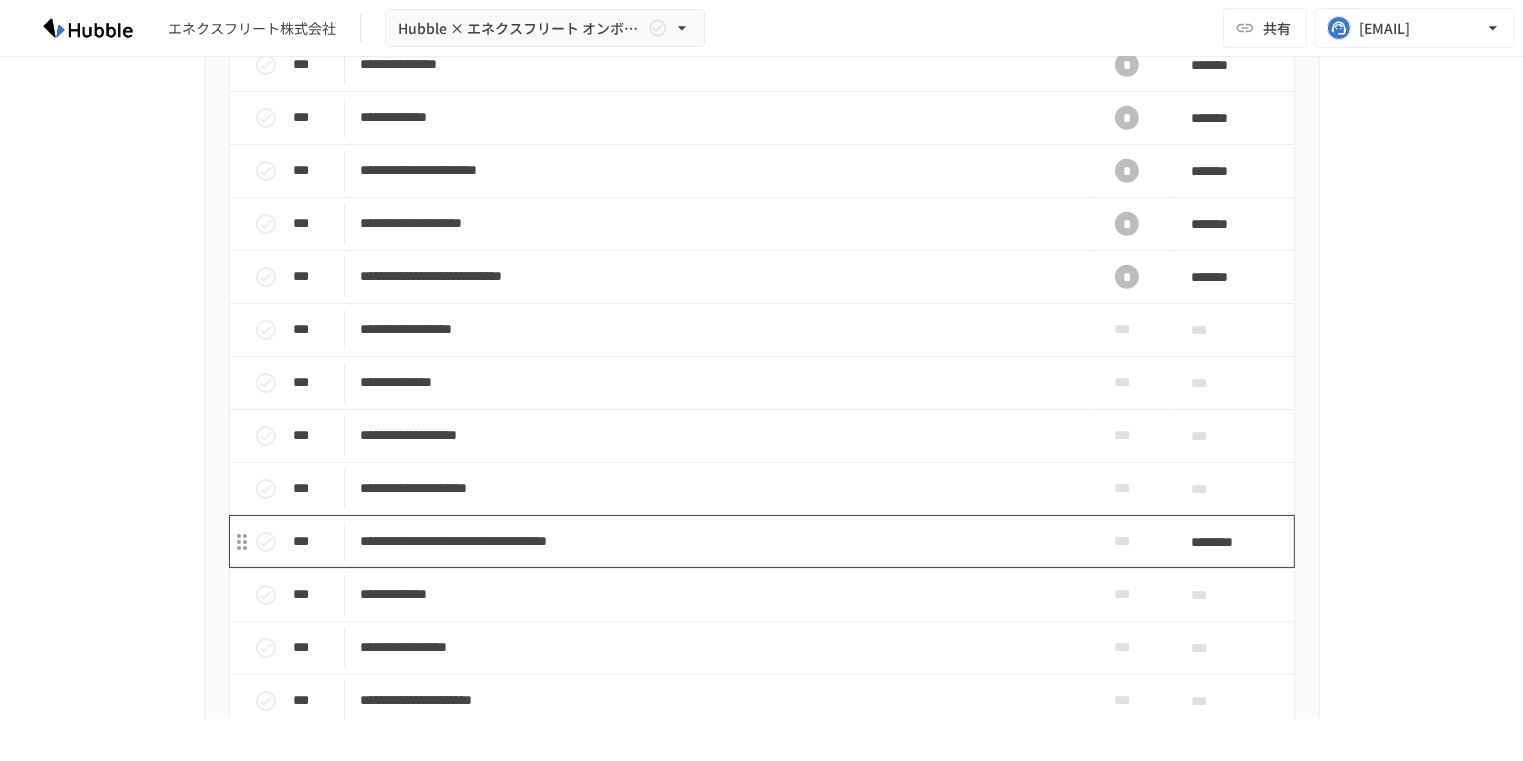 click on "**********" at bounding box center [720, 541] 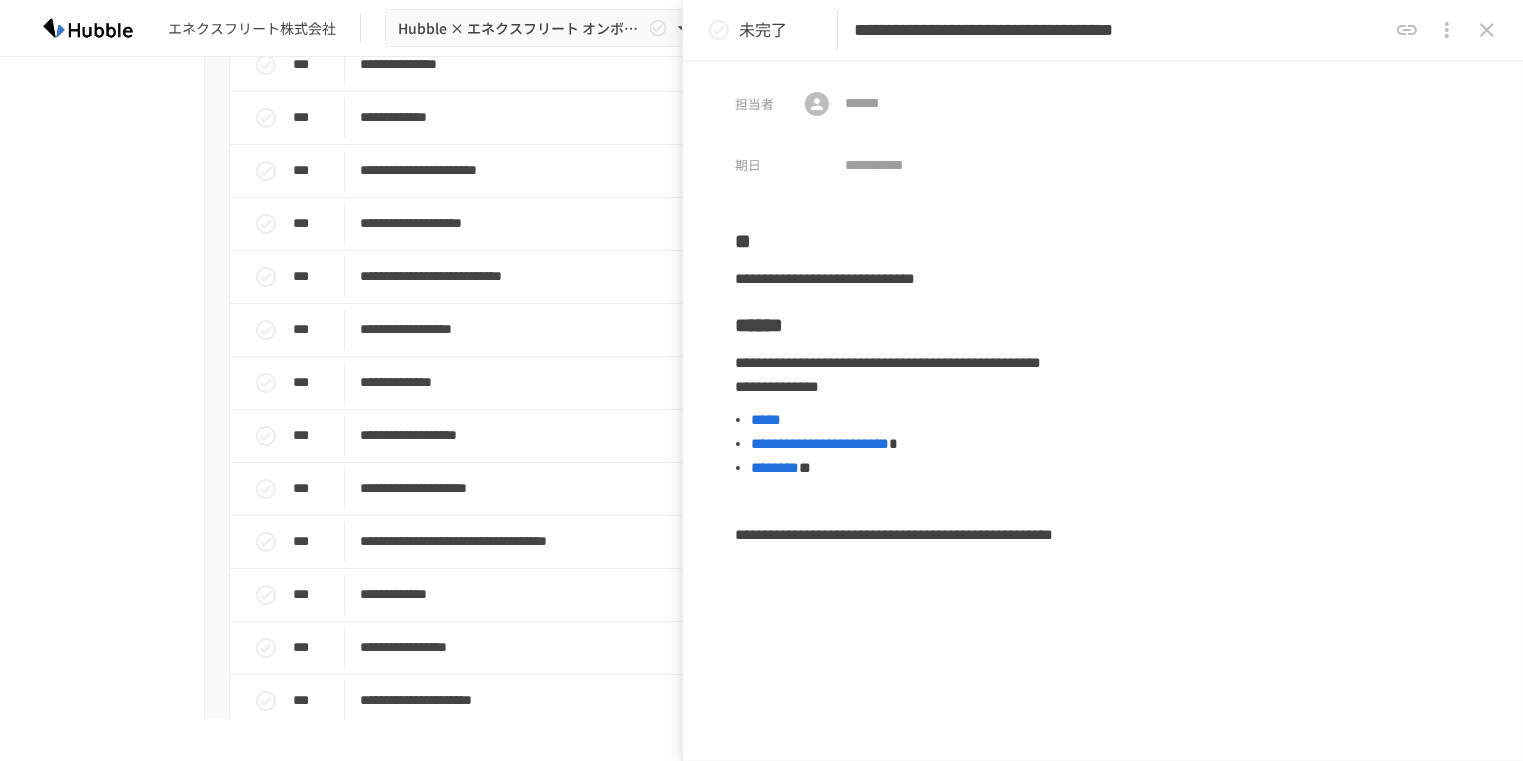 click on "**********" at bounding box center [1120, 30] 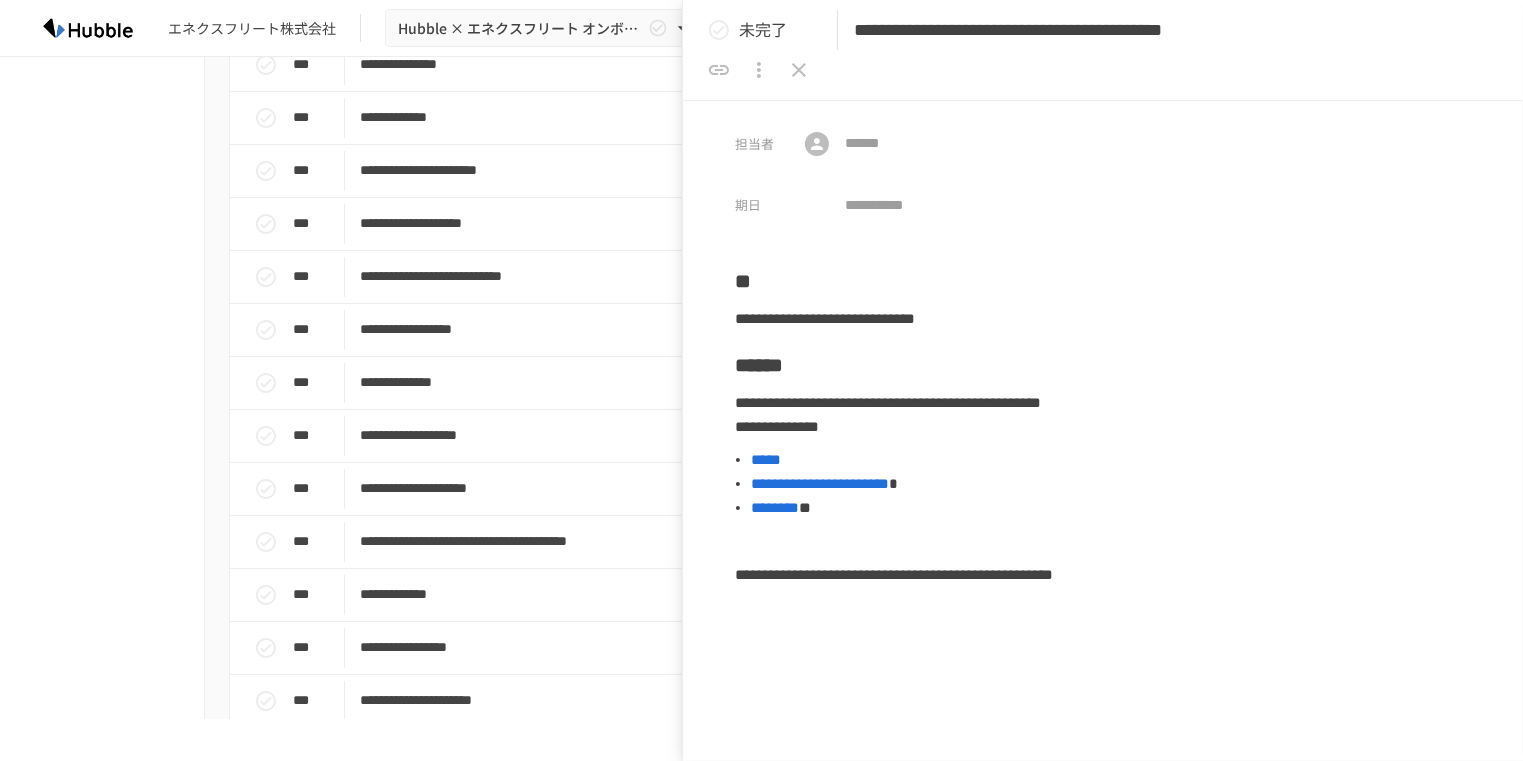 scroll, scrollTop: 0, scrollLeft: 238, axis: horizontal 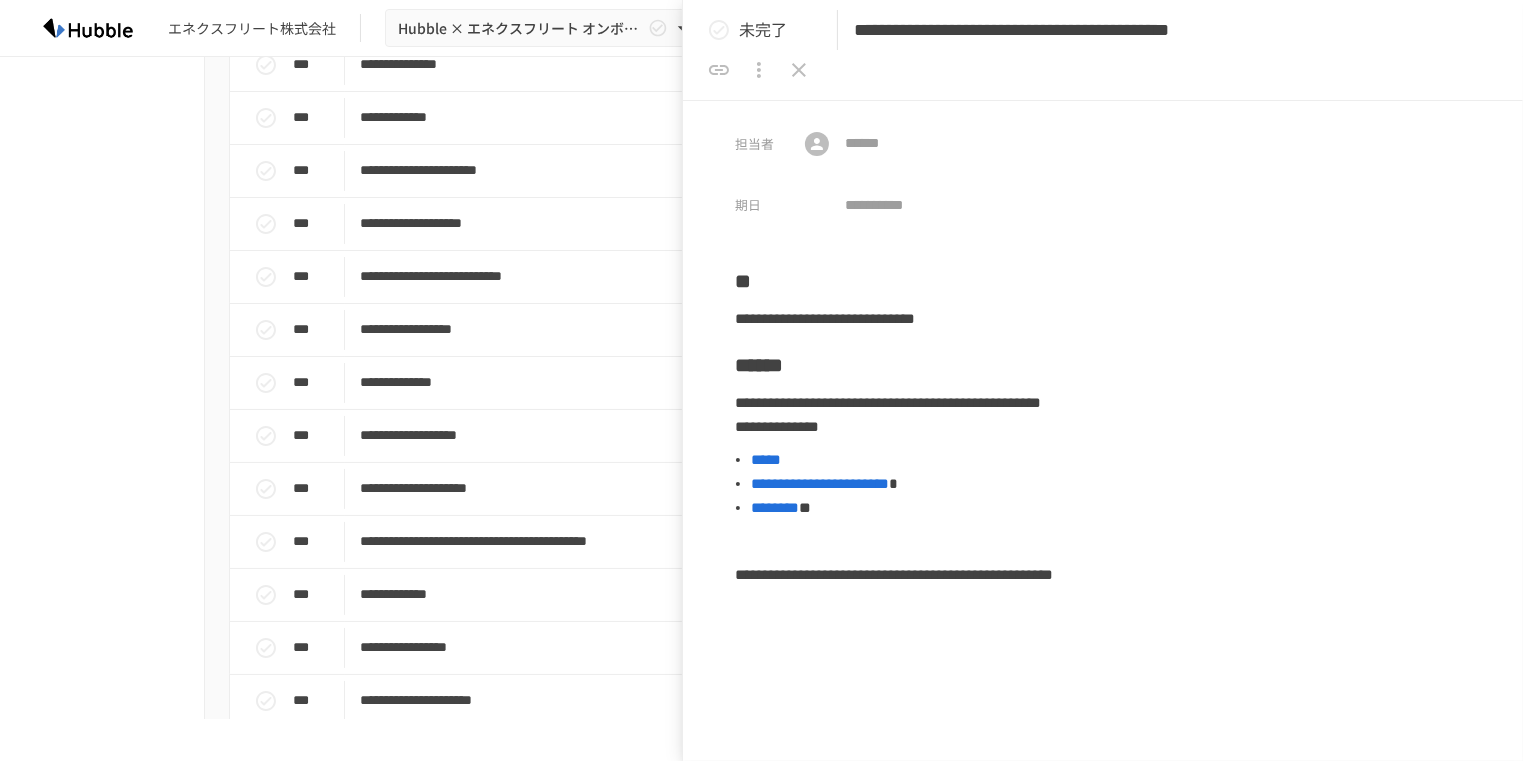 type on "**********" 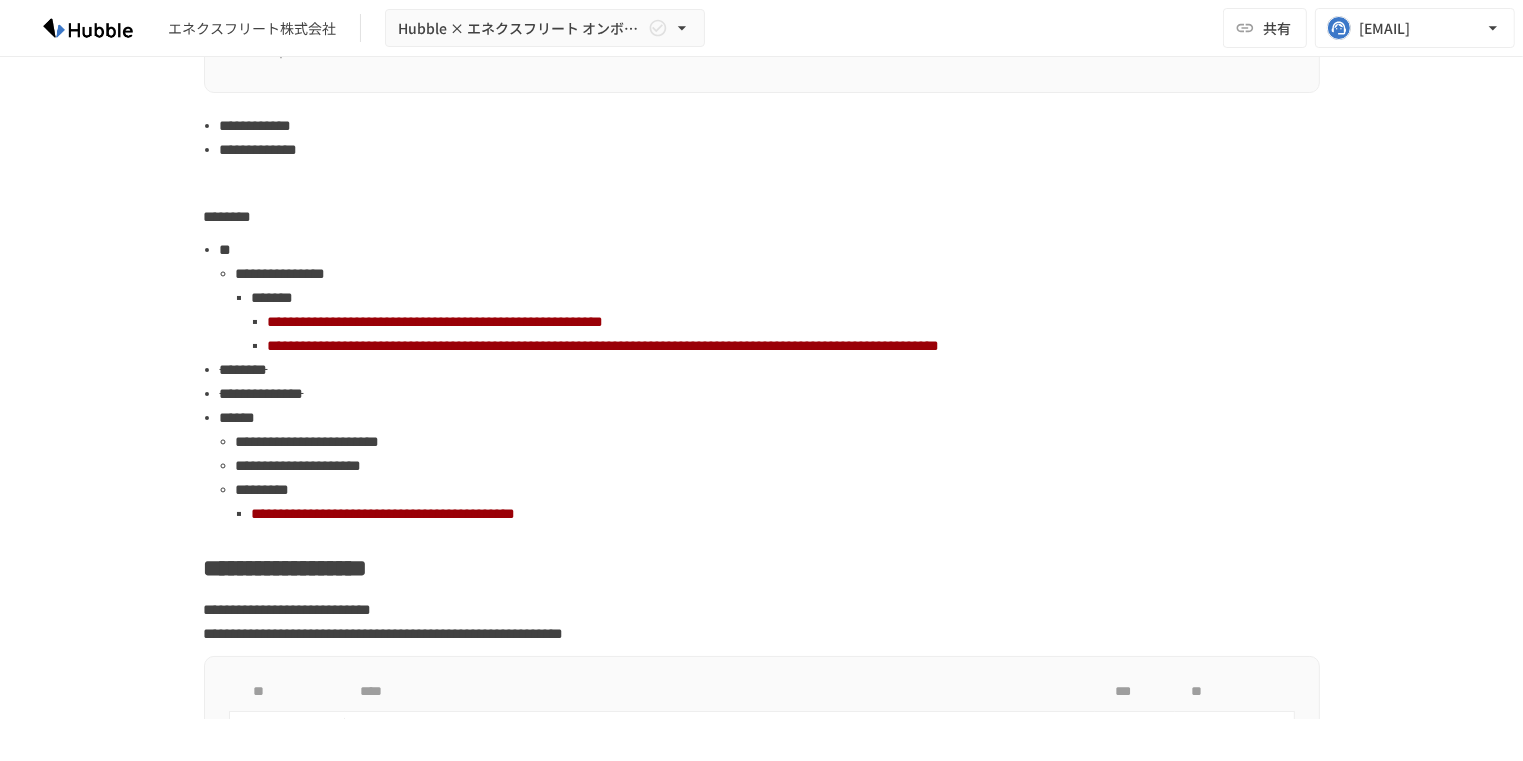 scroll, scrollTop: 2602, scrollLeft: 0, axis: vertical 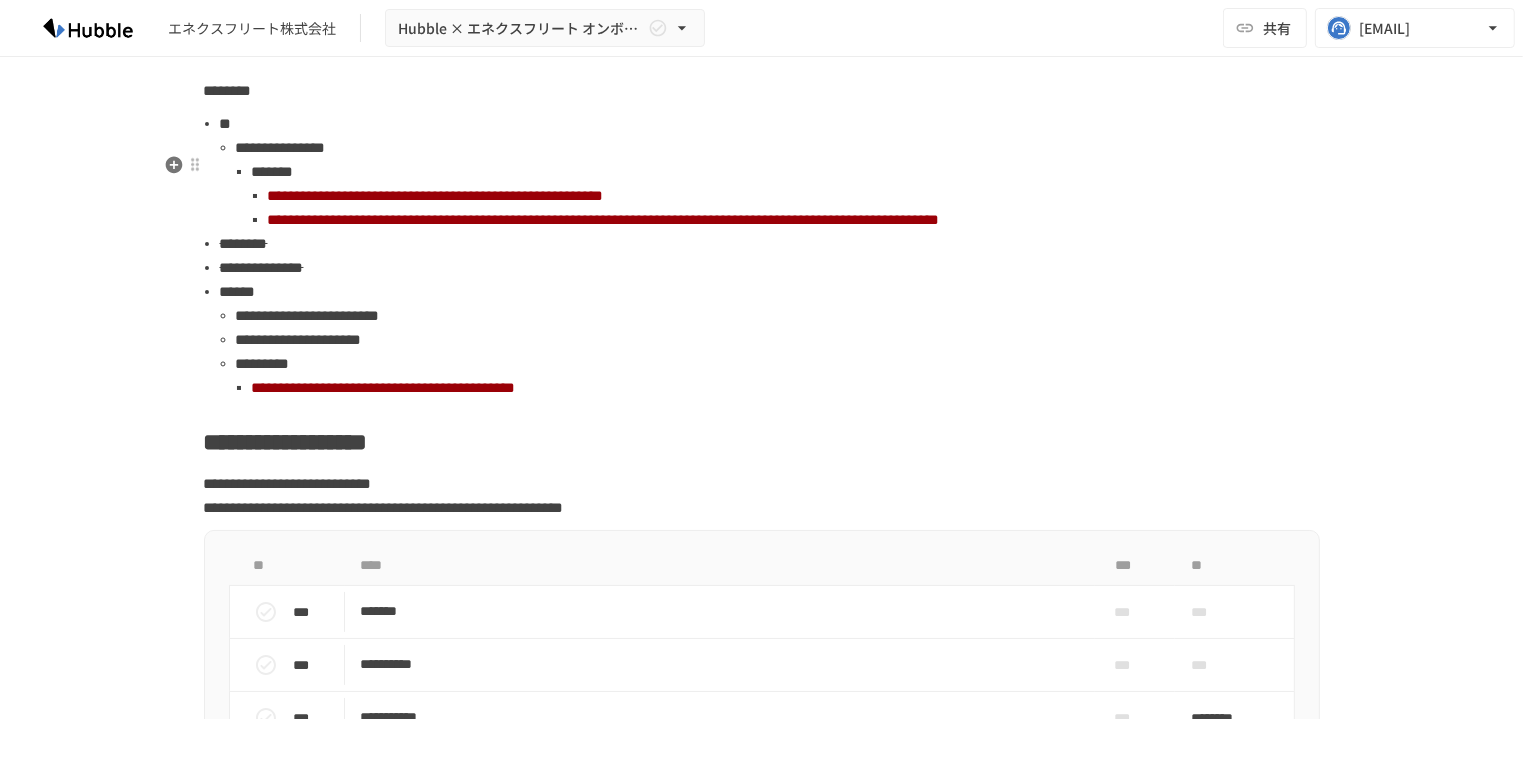 click on "**********" at bounding box center [786, 388] 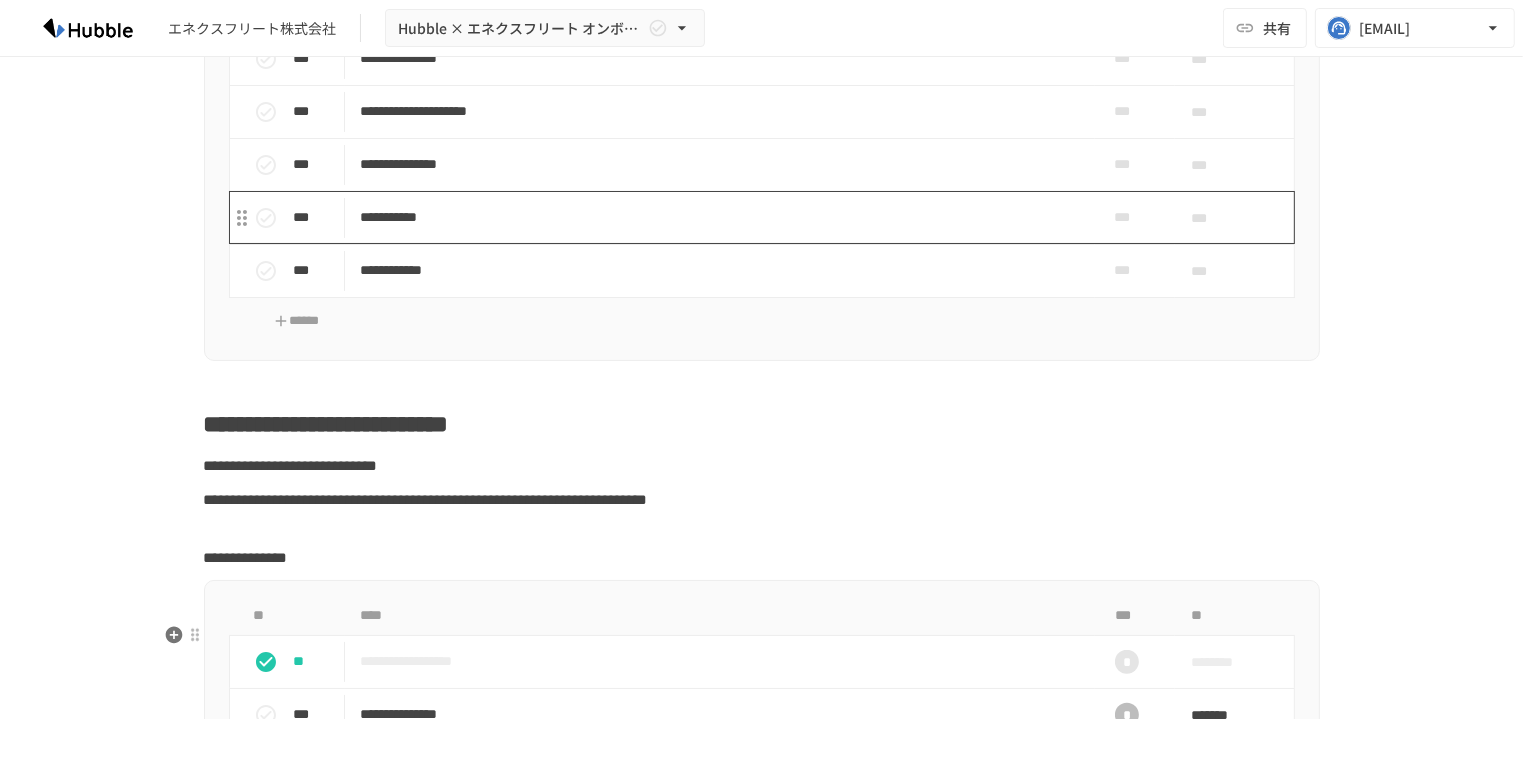 scroll, scrollTop: 1386, scrollLeft: 0, axis: vertical 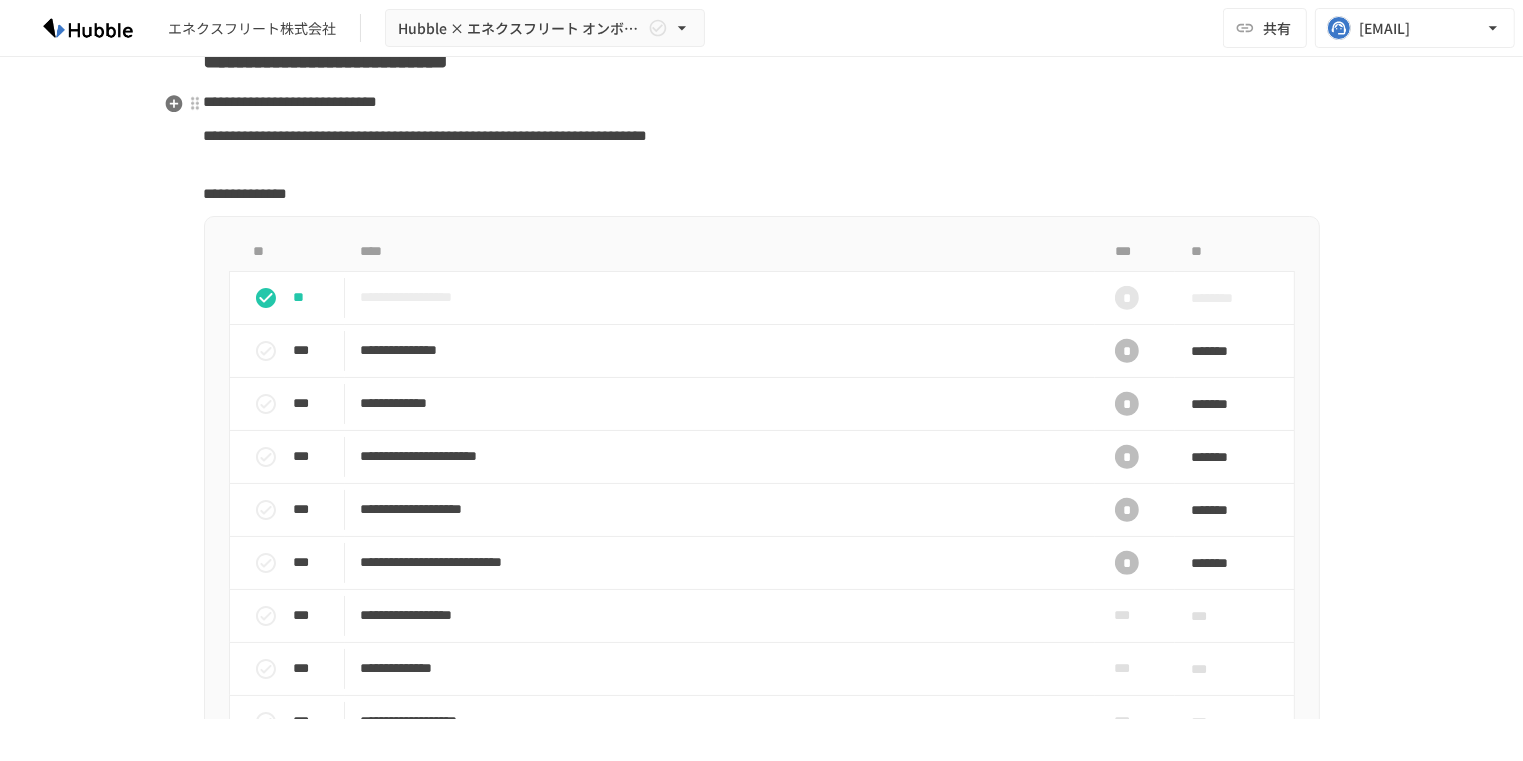 click on "**********" at bounding box center (326, 60) 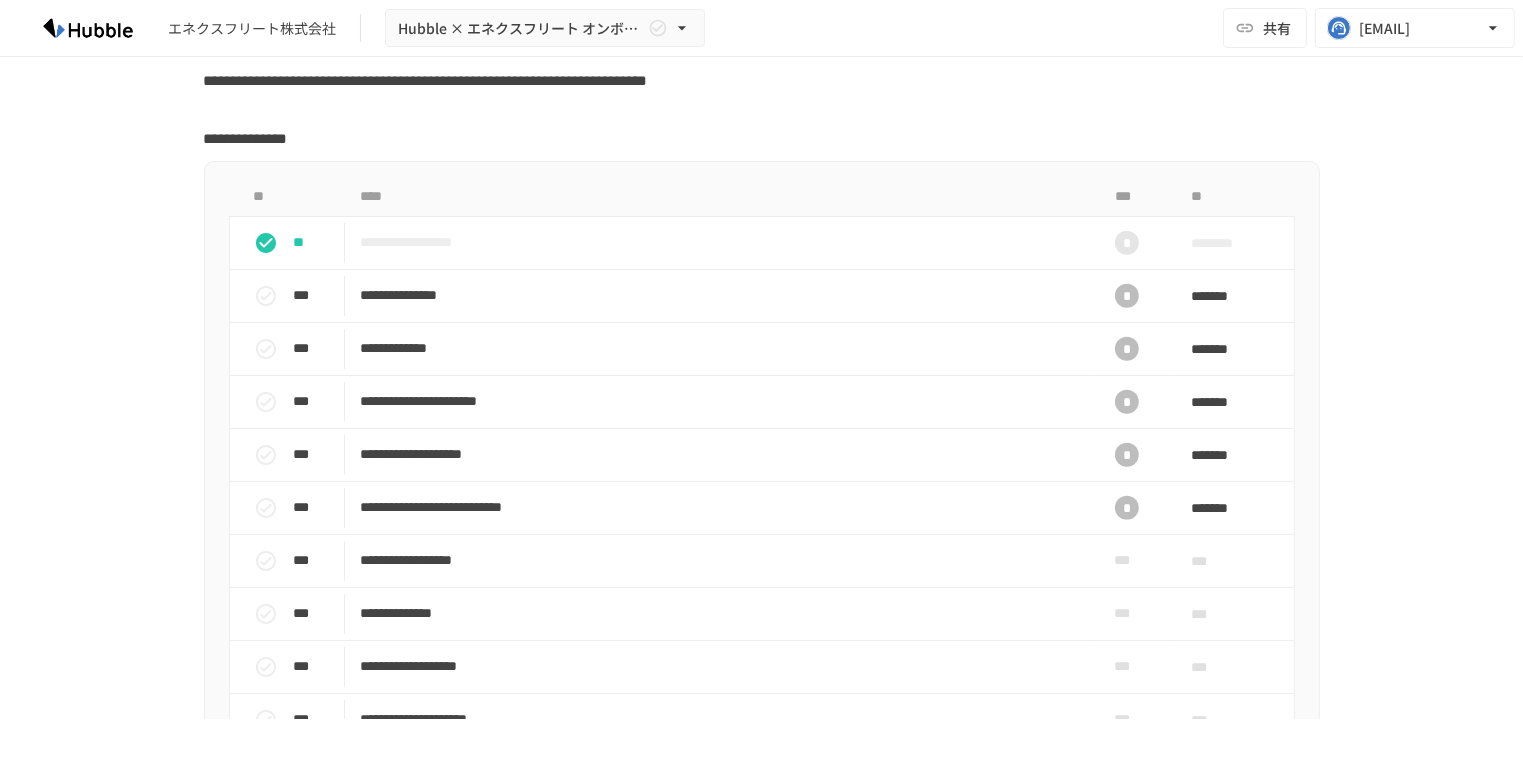 scroll, scrollTop: 1420, scrollLeft: 0, axis: vertical 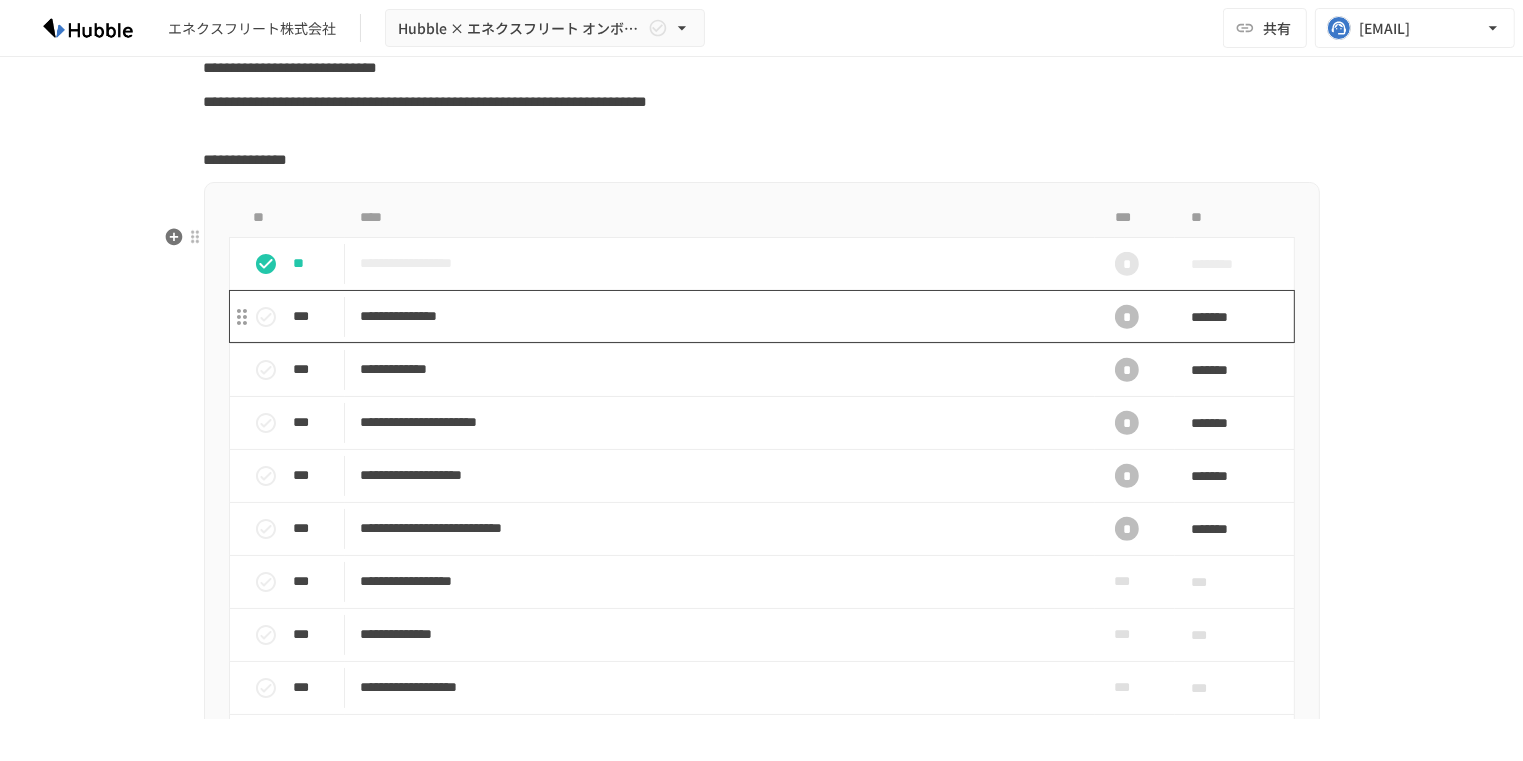 click on "**********" at bounding box center [720, 316] 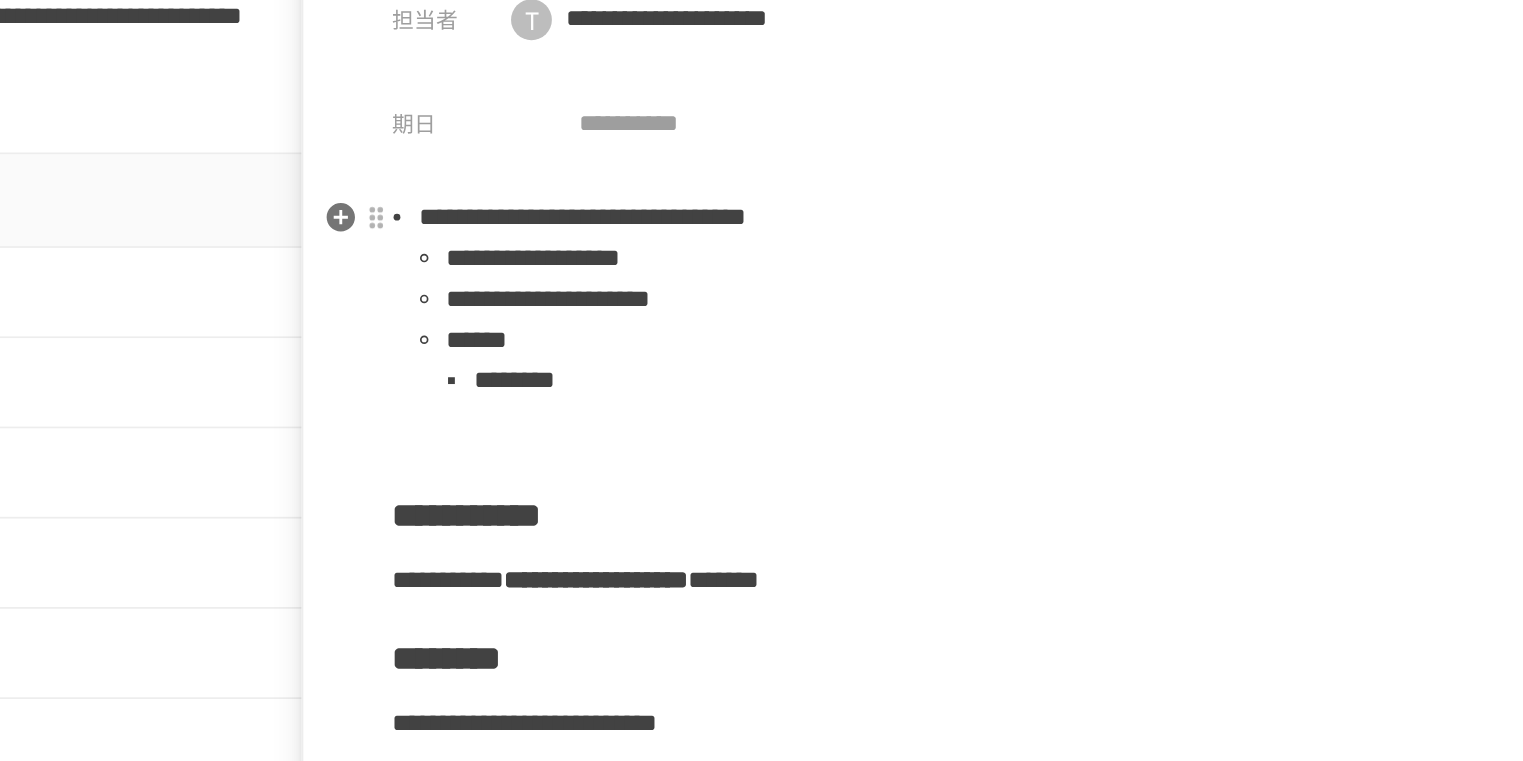 click on "******" at bounding box center (1119, 292) 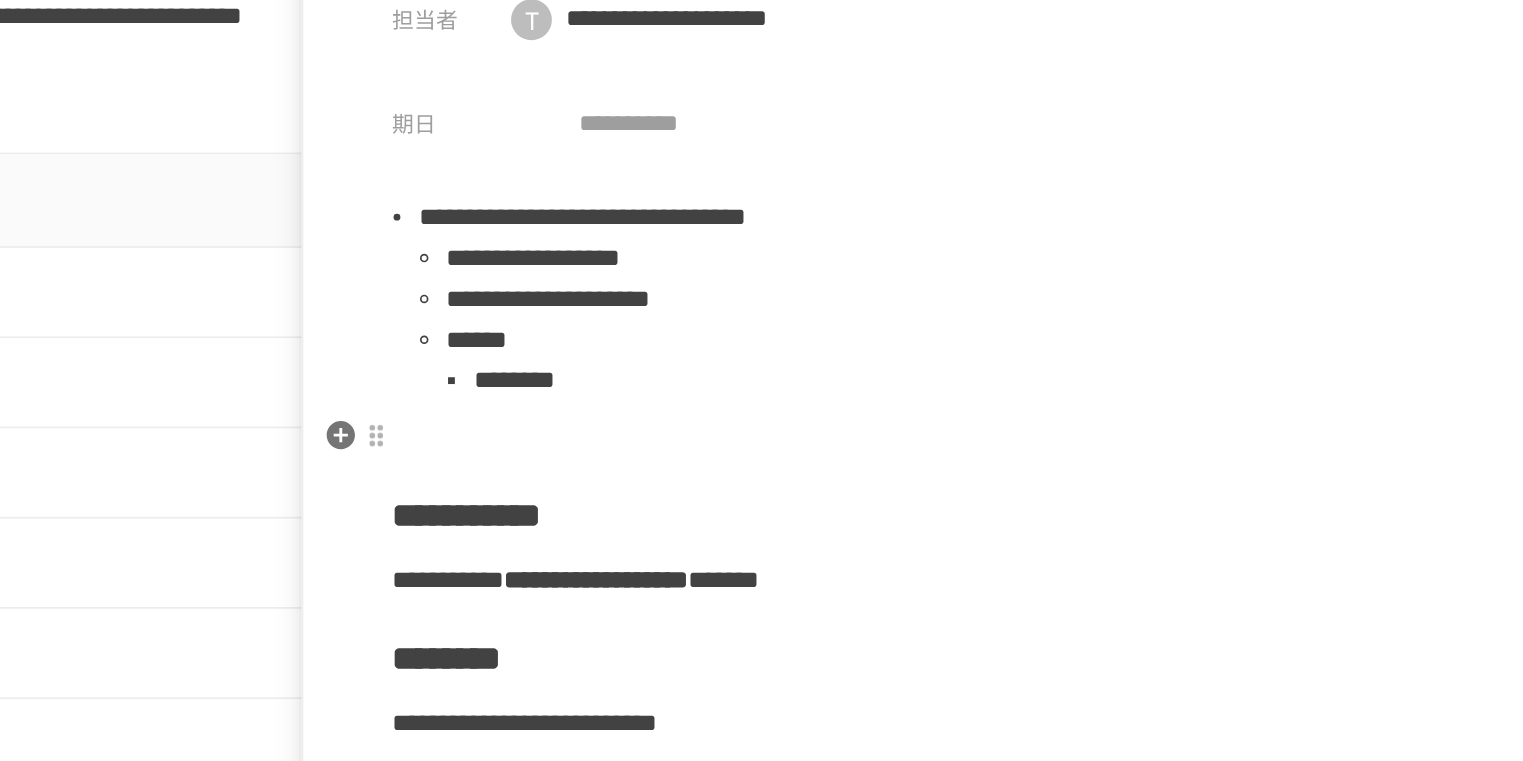 click at bounding box center (1103, 349) 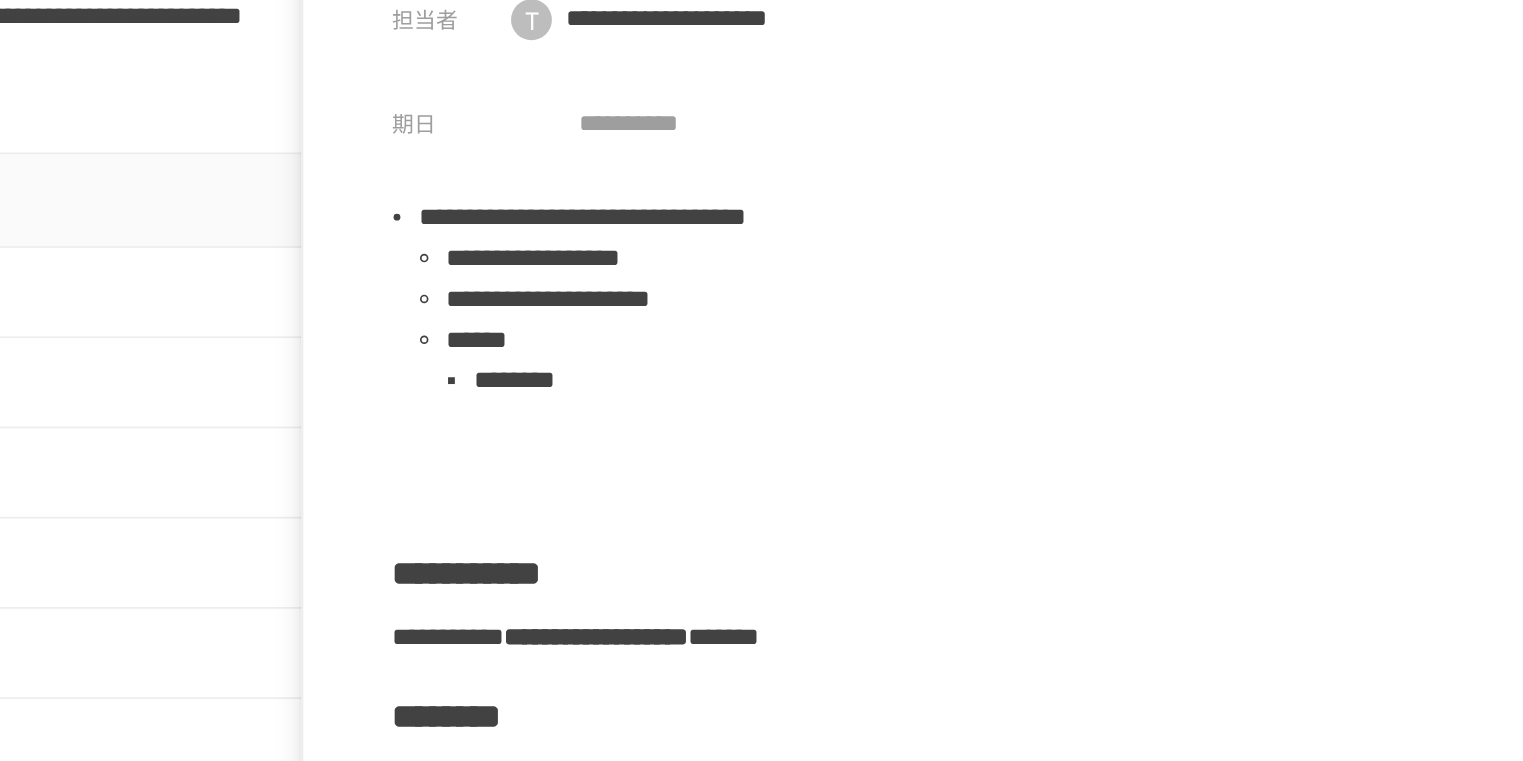 type 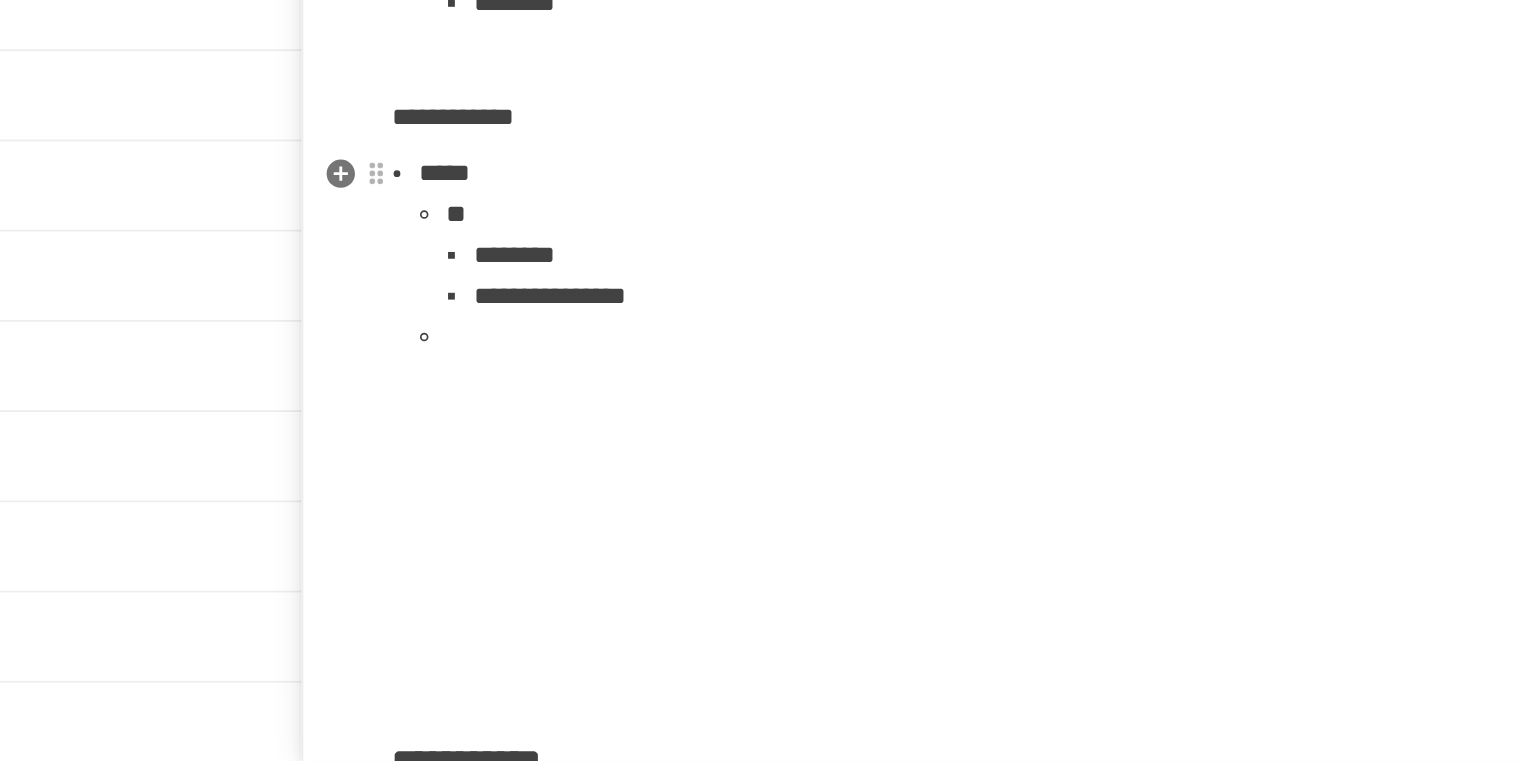 click at bounding box center (1119, 512) 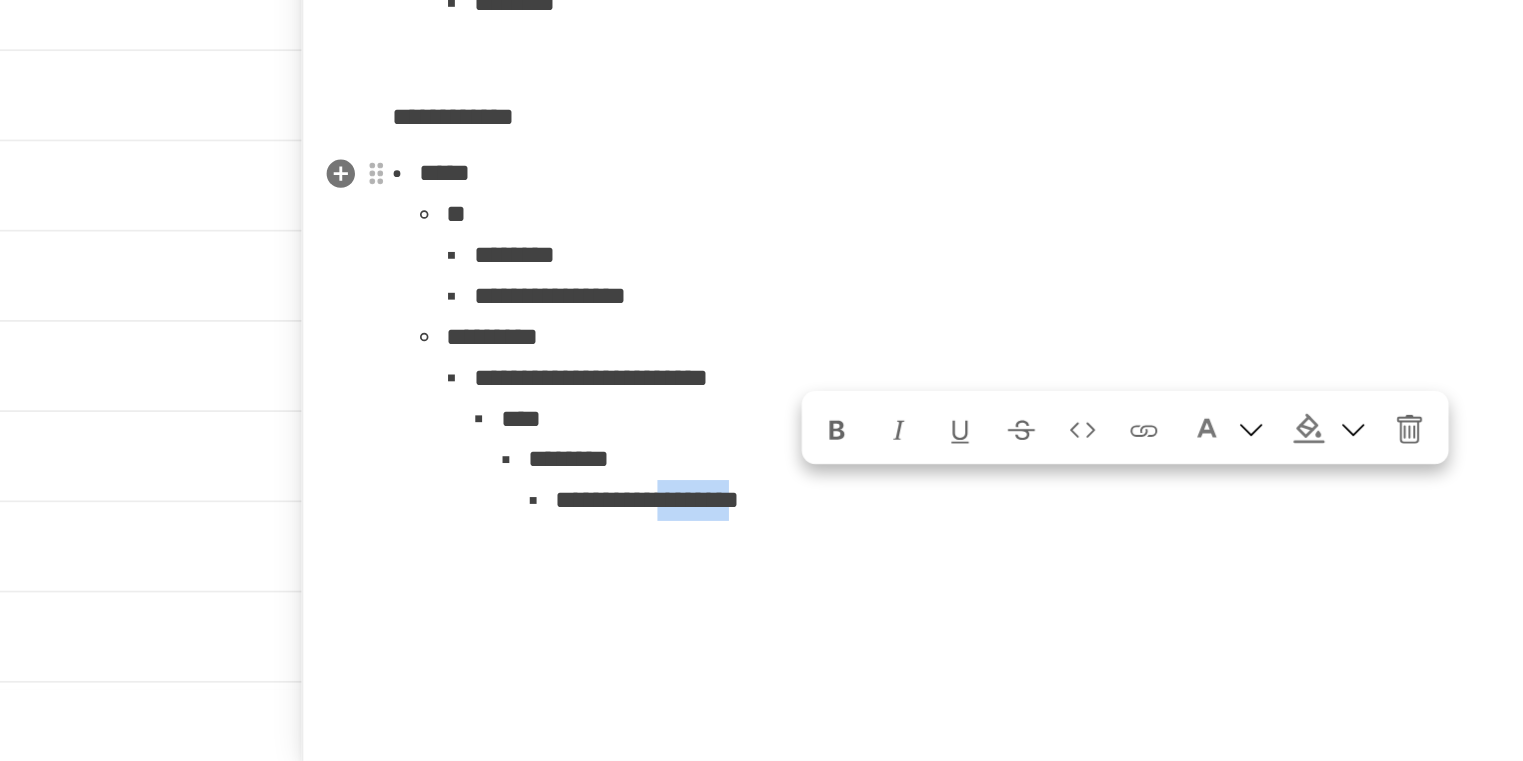 click at bounding box center (1214, 566) 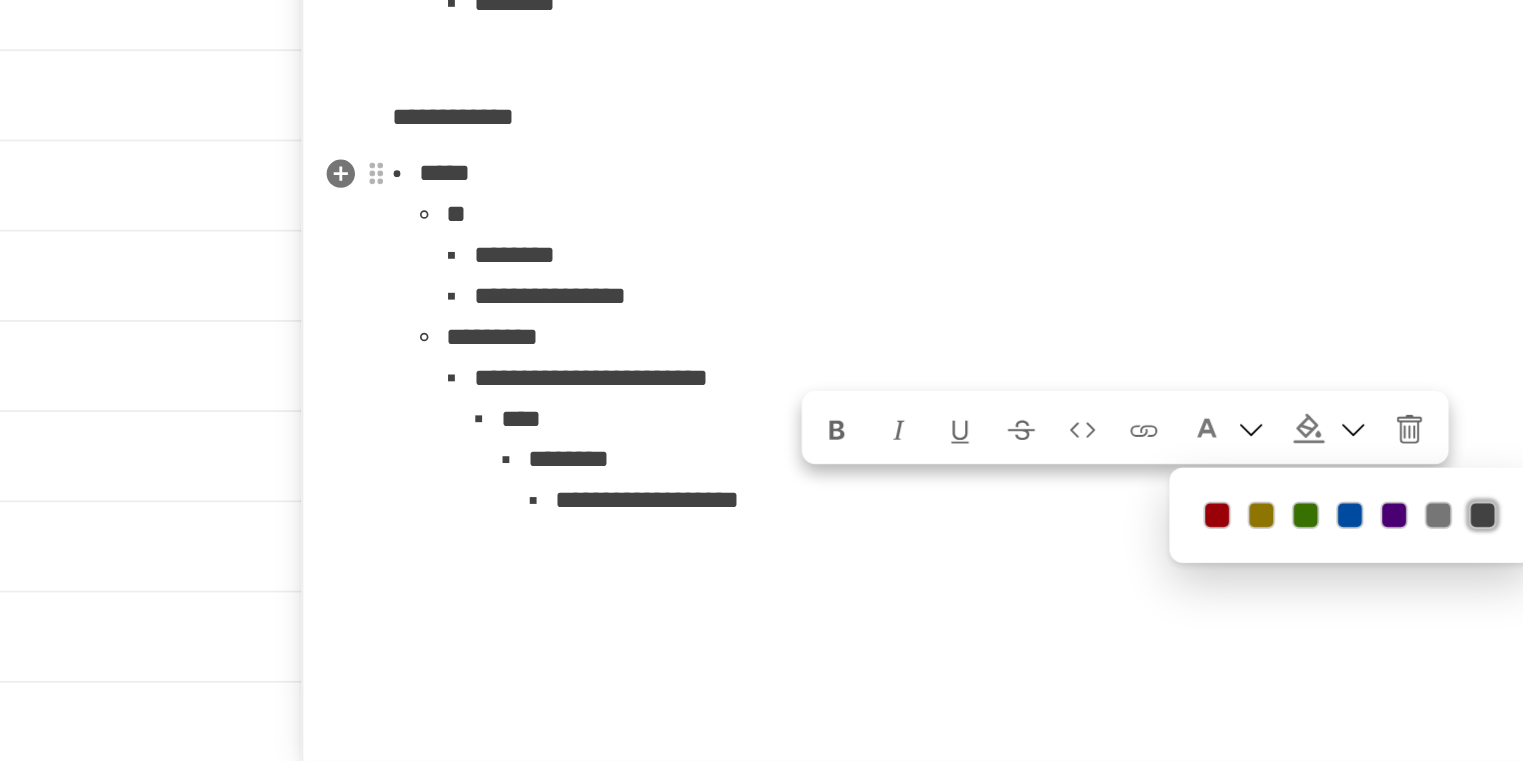 click at bounding box center [1220, 617] 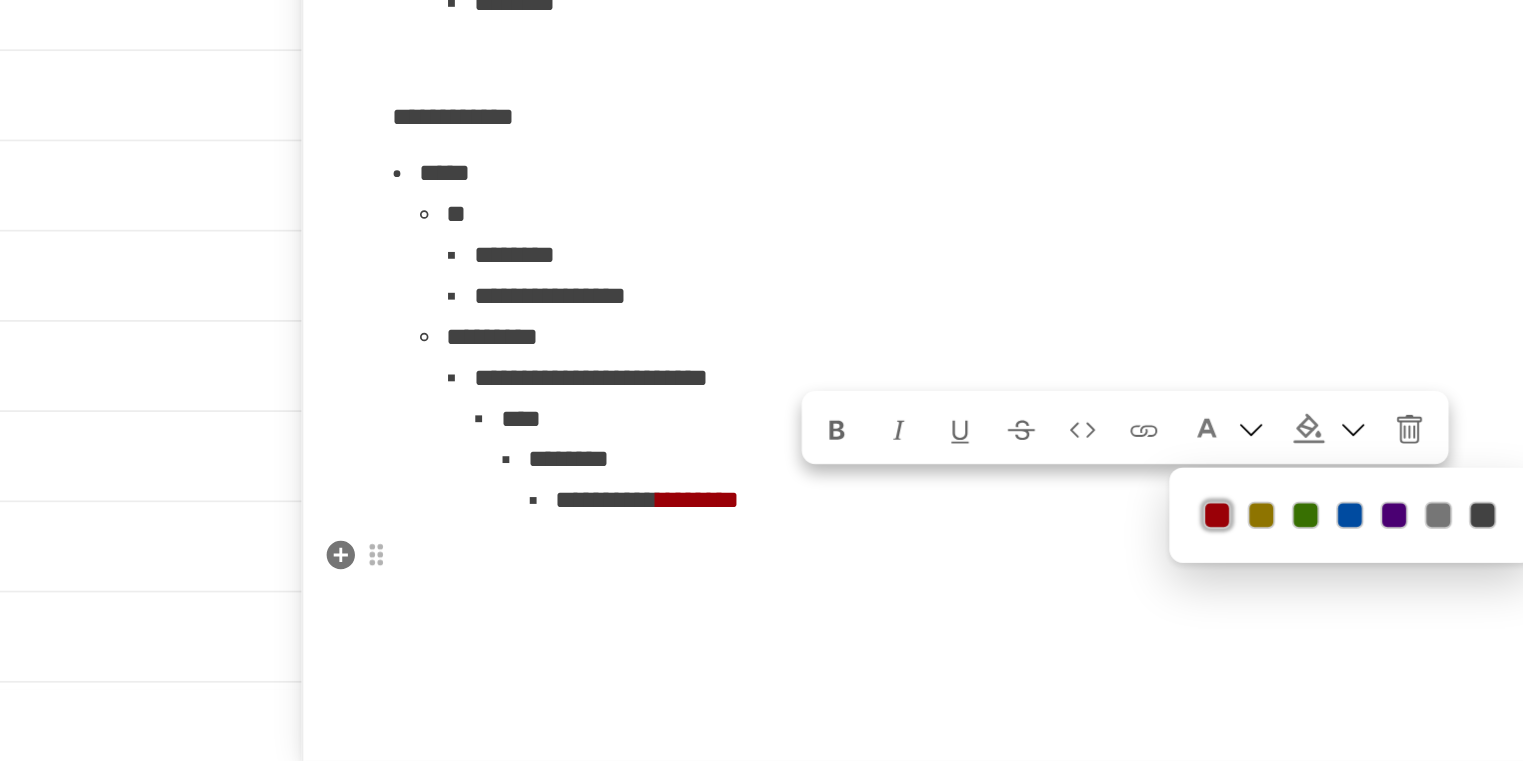 click on "**********" at bounding box center [1103, 930] 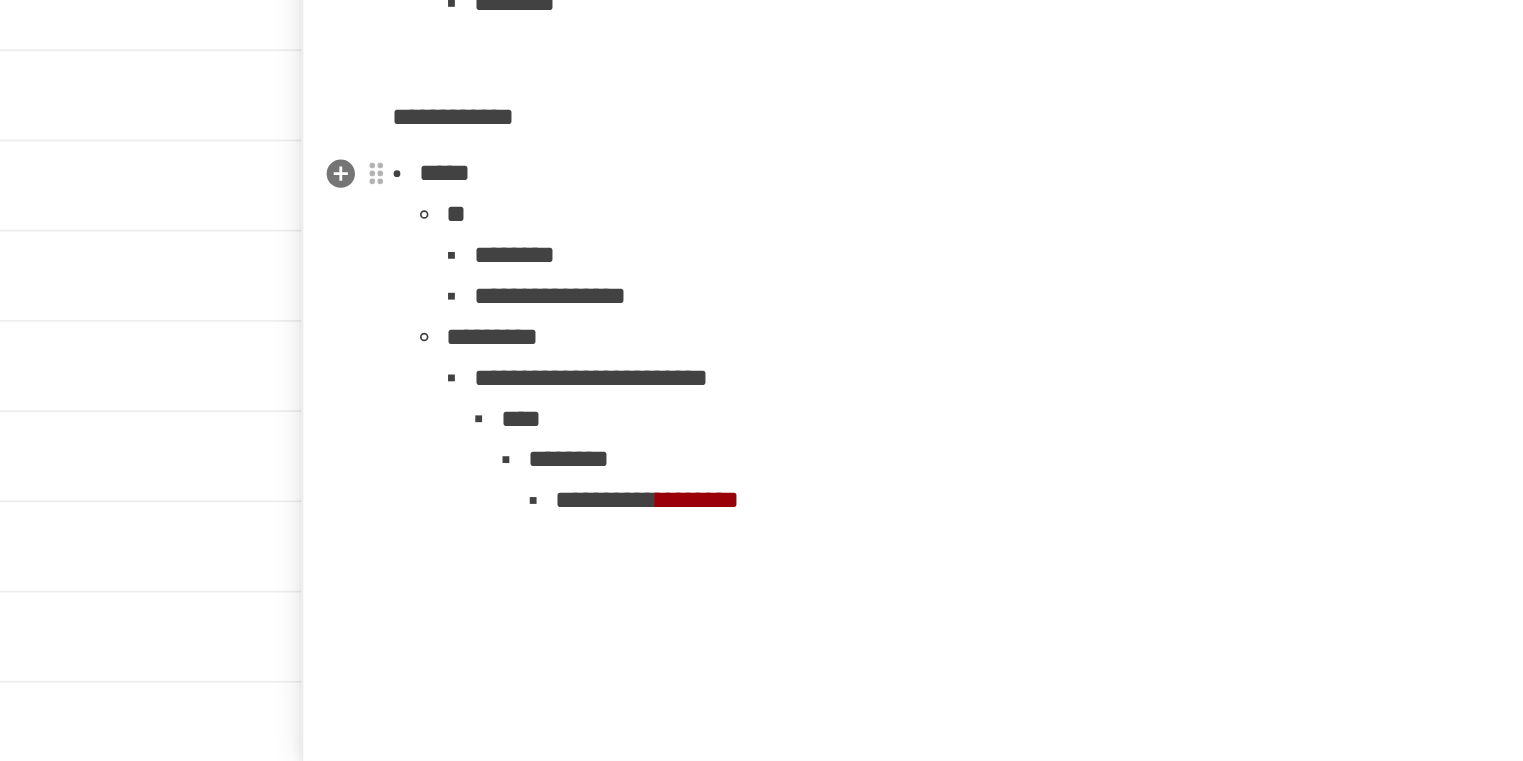 click on "*******" at bounding box center (915, 607) 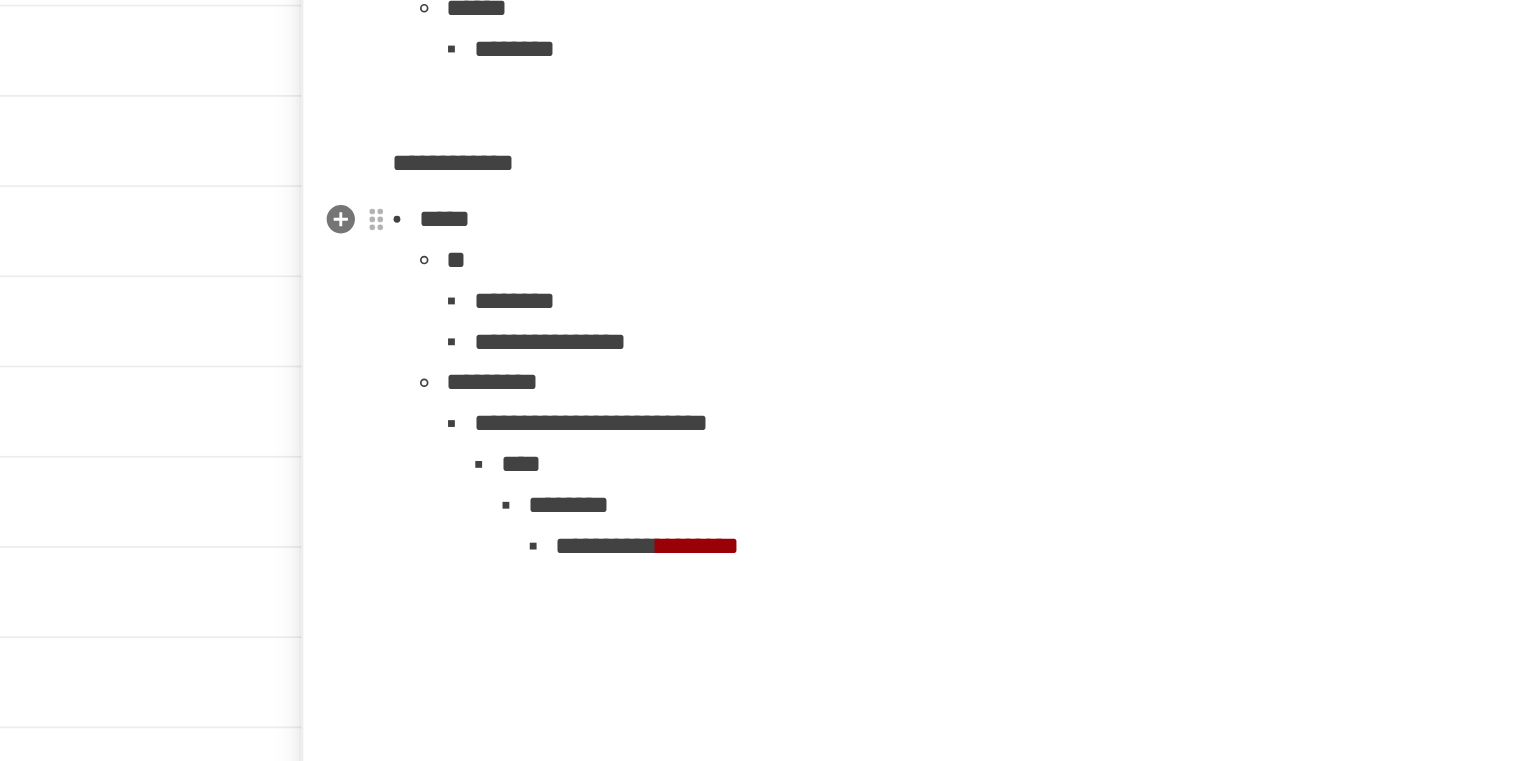 click on "**********" at bounding box center [1127, 488] 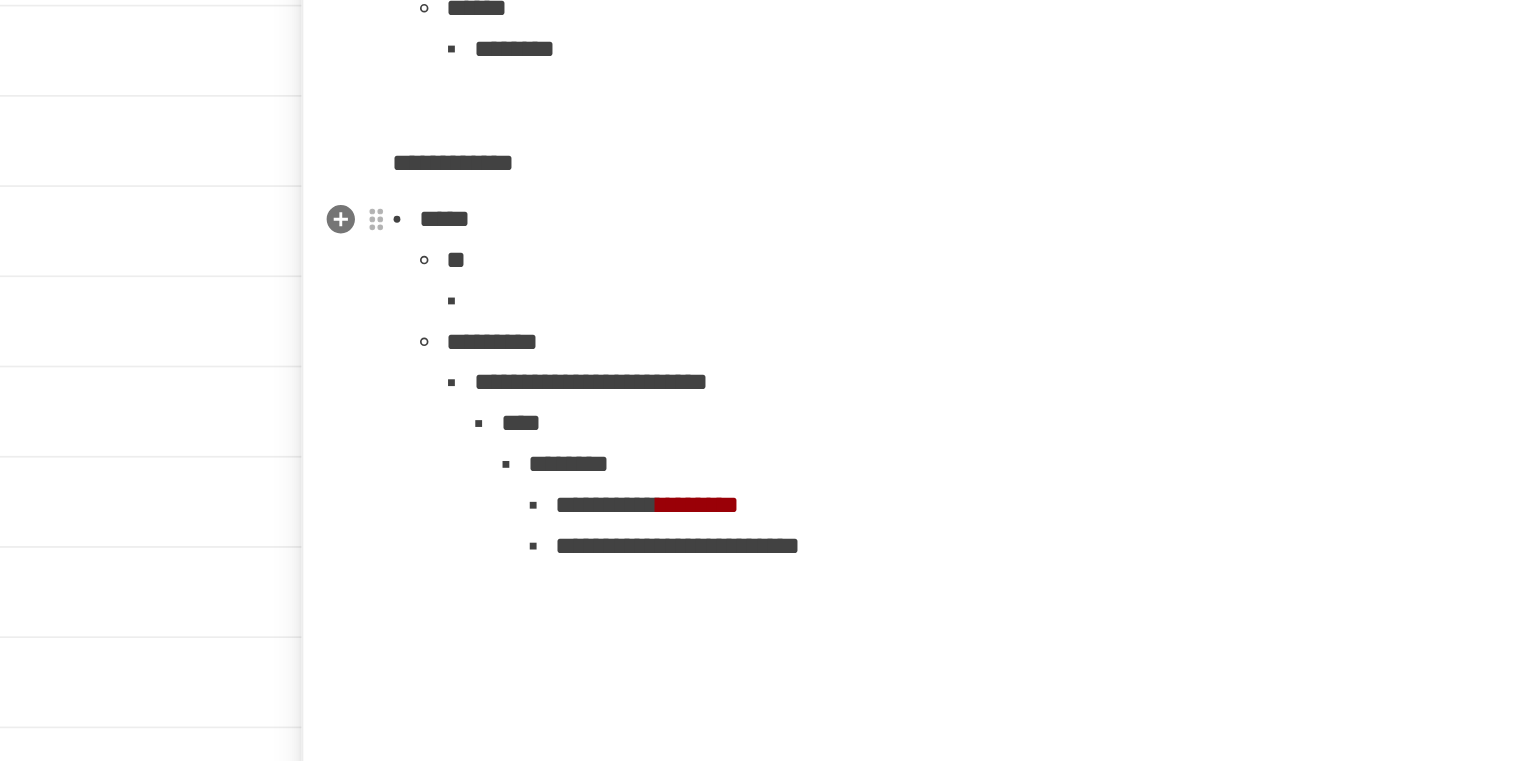 click at bounding box center [1127, 464] 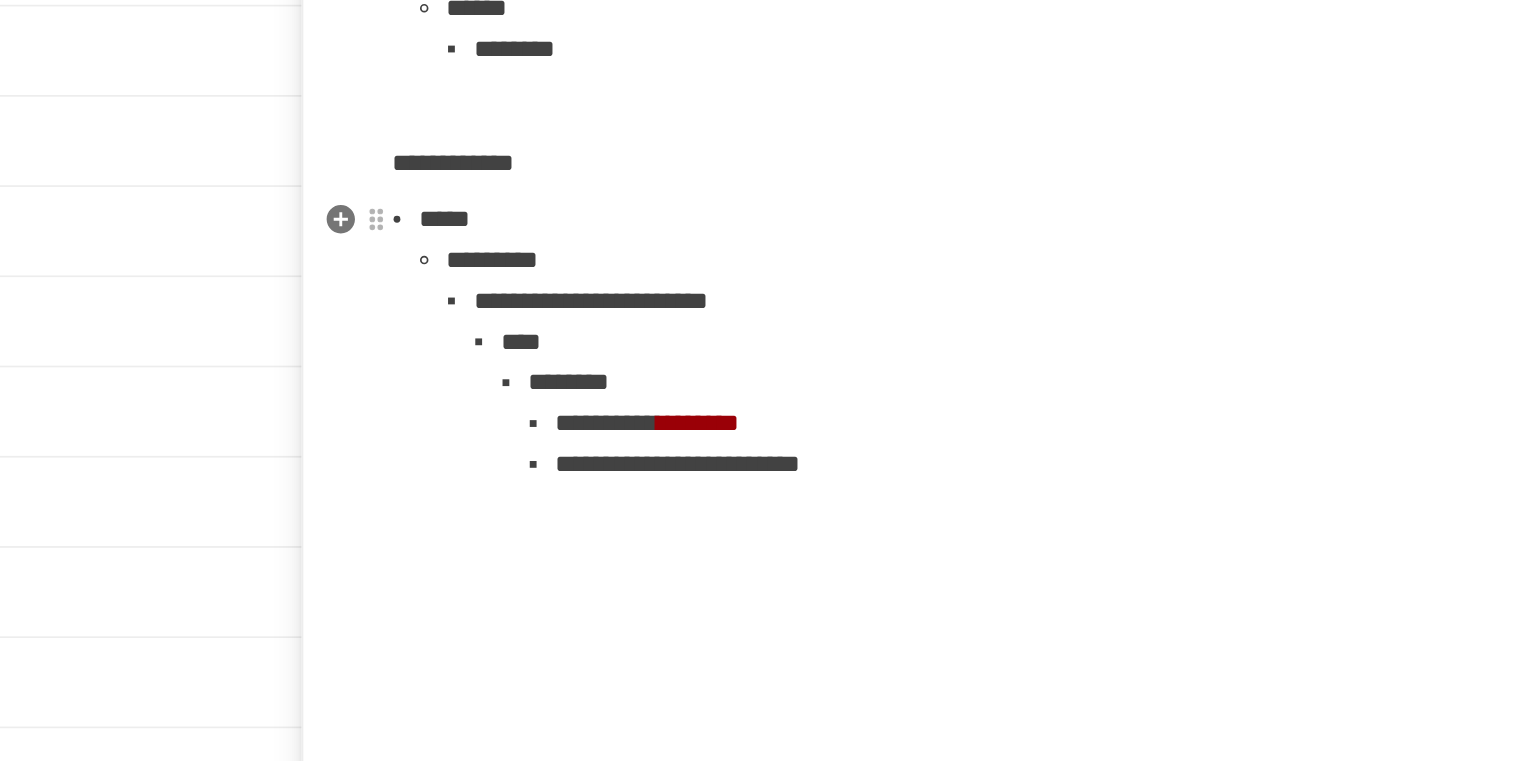 click on "**********" at bounding box center [1151, 560] 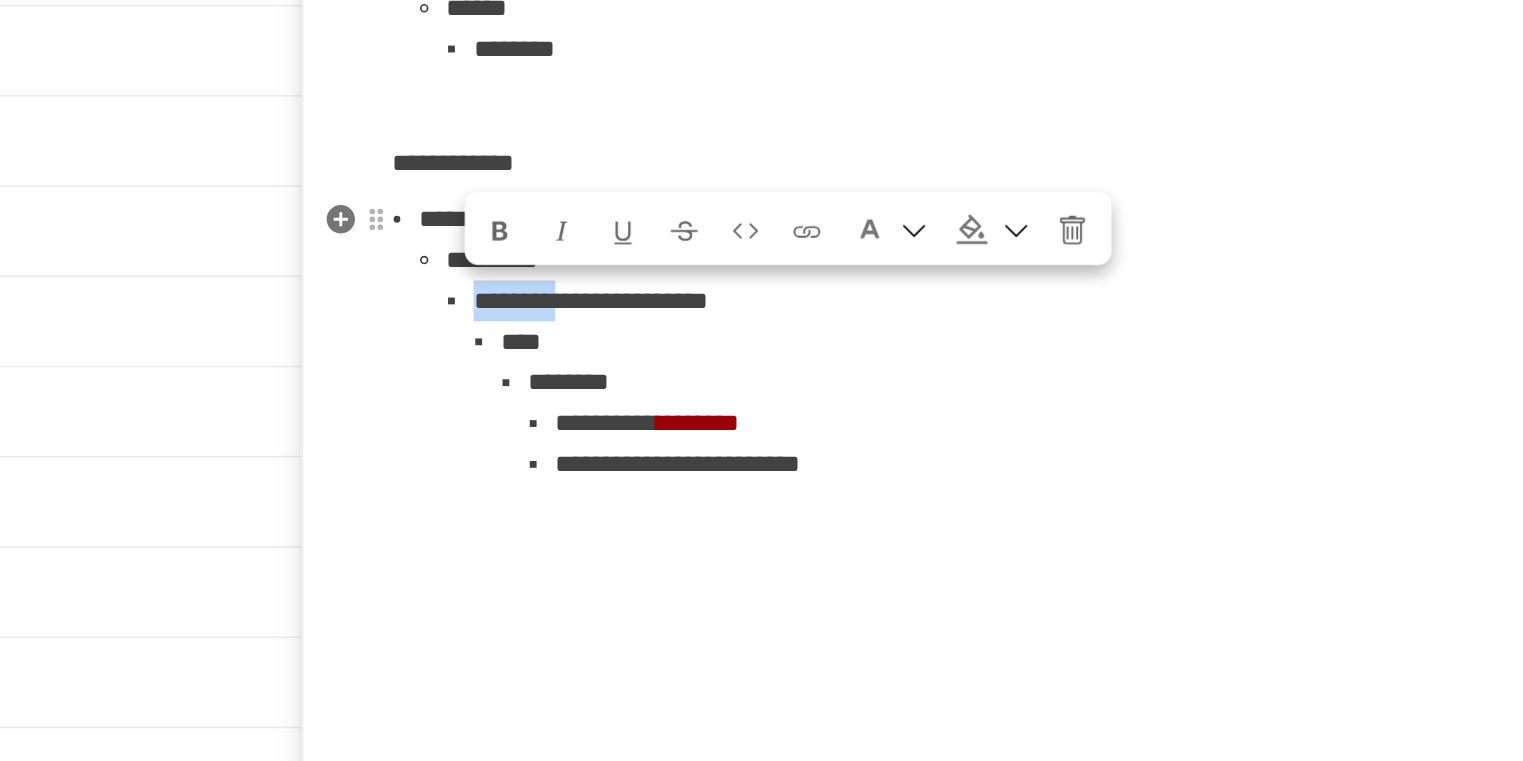 drag, startPoint x: 784, startPoint y: 462, endPoint x: 864, endPoint y: 464, distance: 80.024994 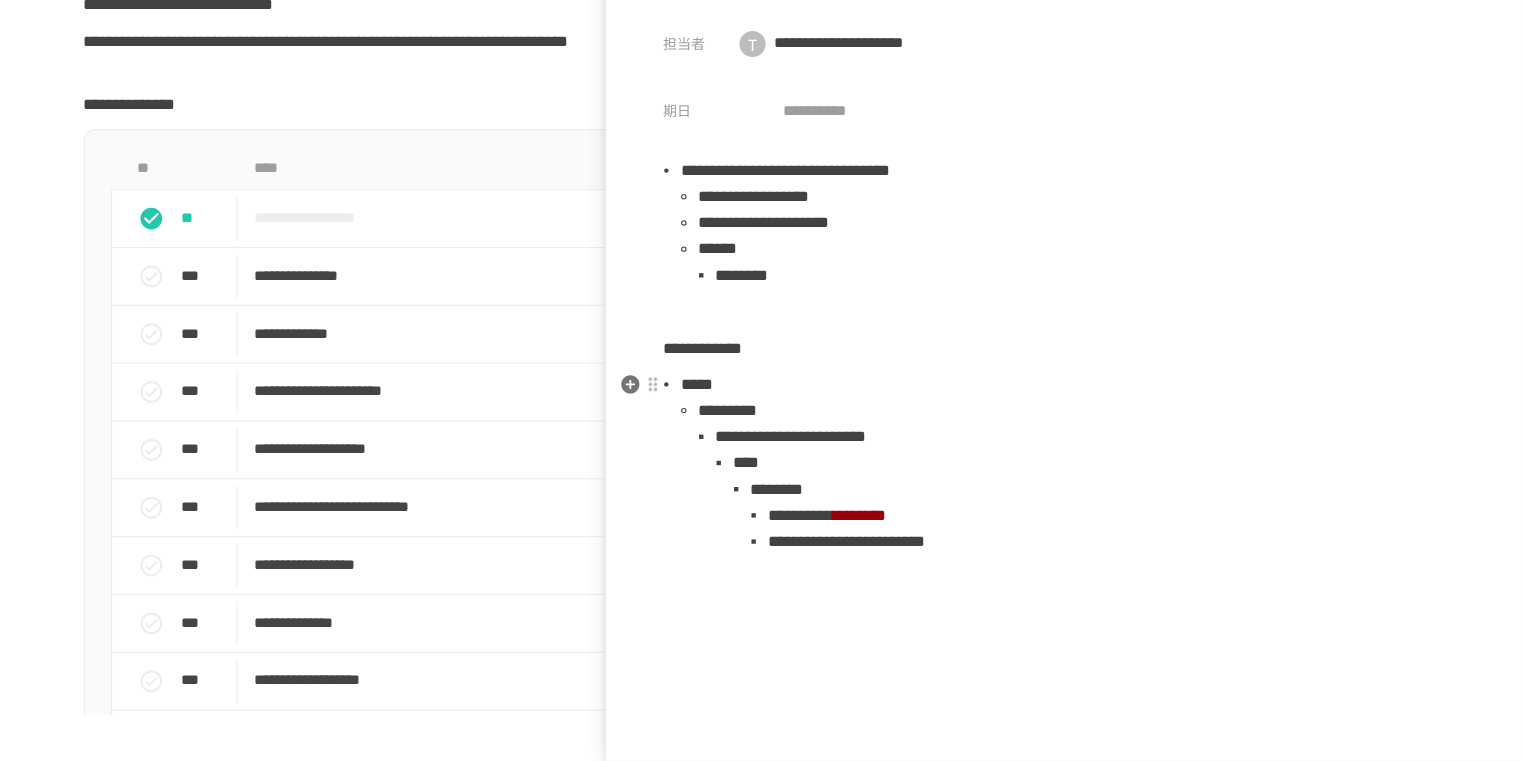 scroll, scrollTop: 0, scrollLeft: 0, axis: both 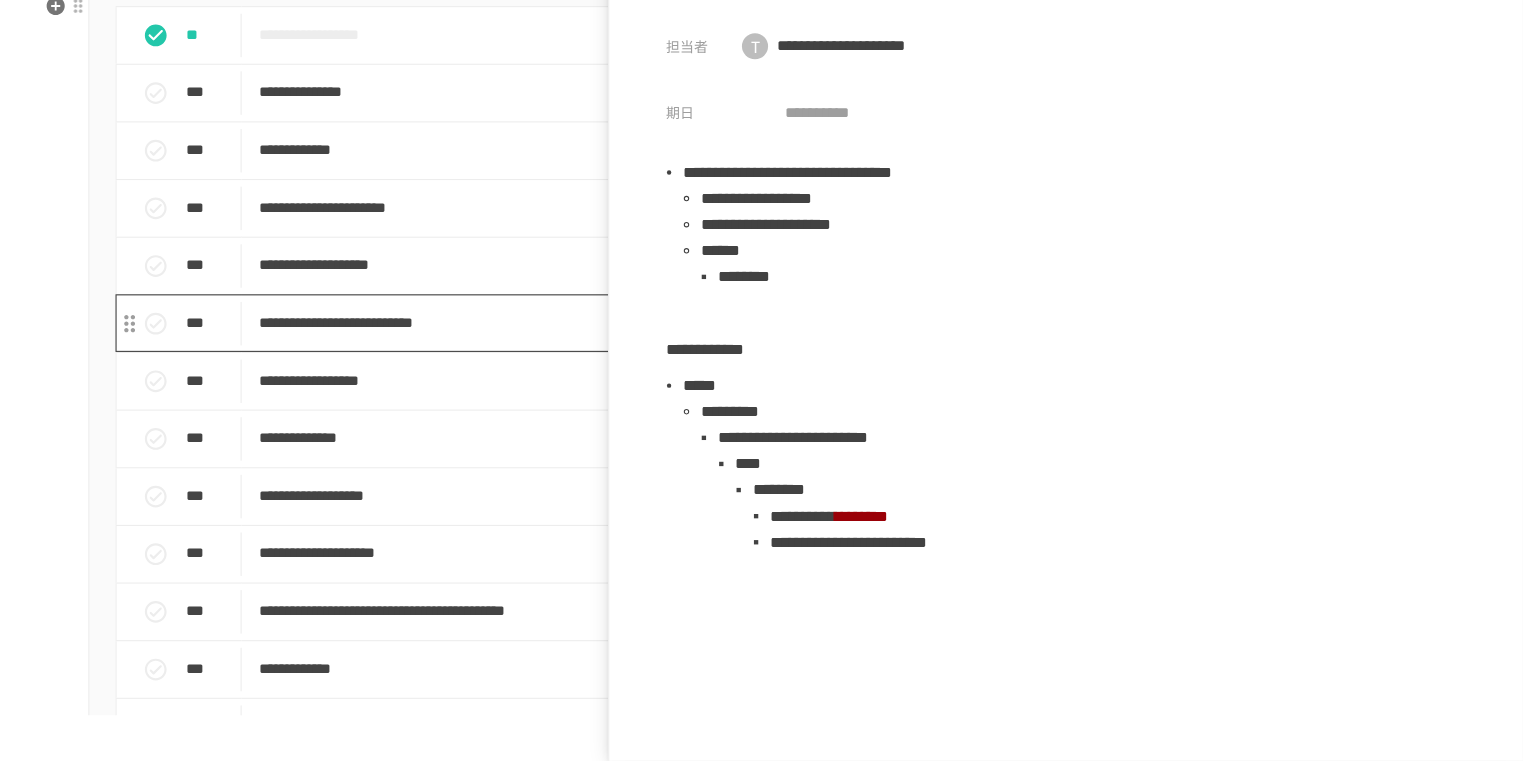 click on "**********" at bounding box center (720, 358) 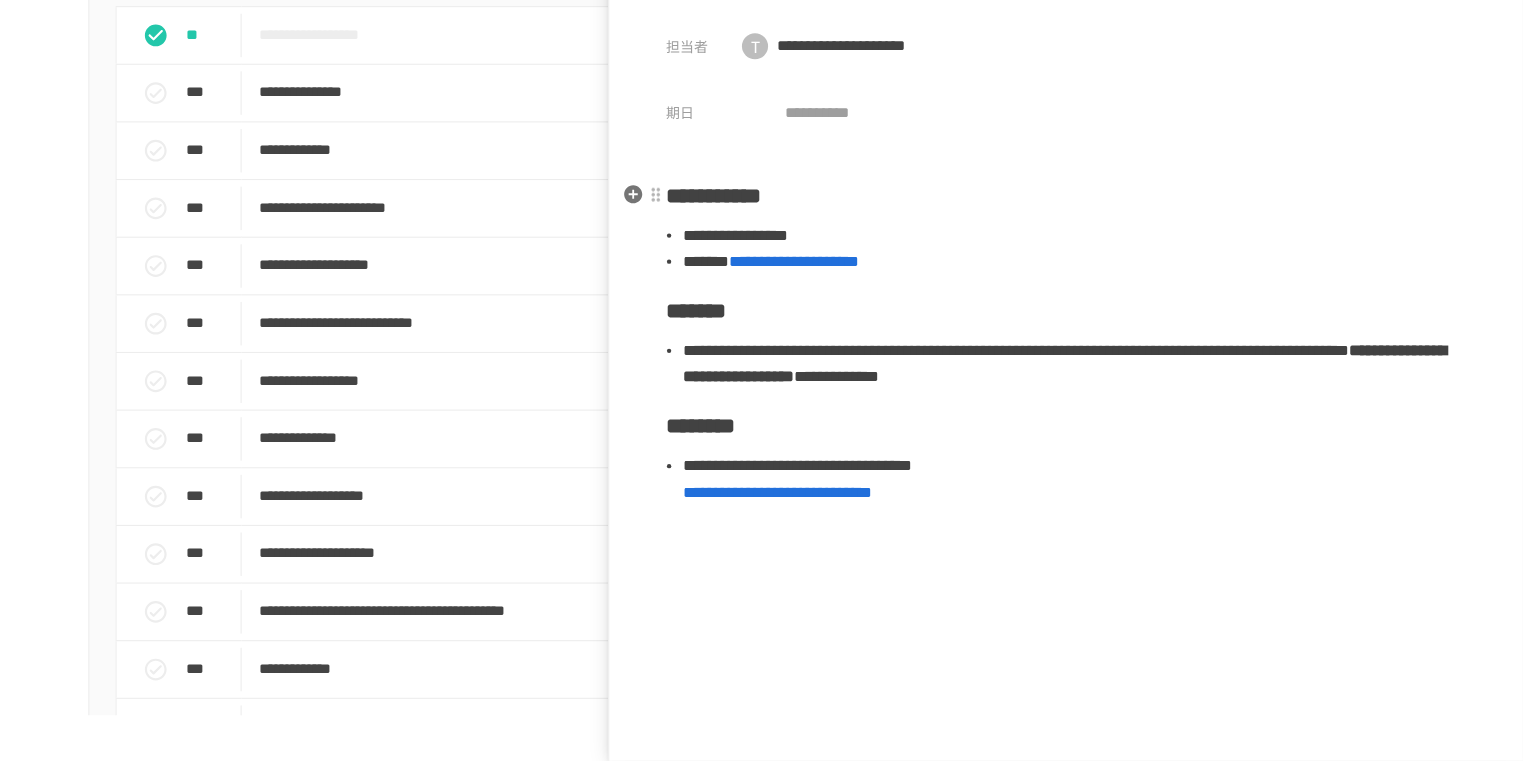 click on "**********" at bounding box center [779, 241] 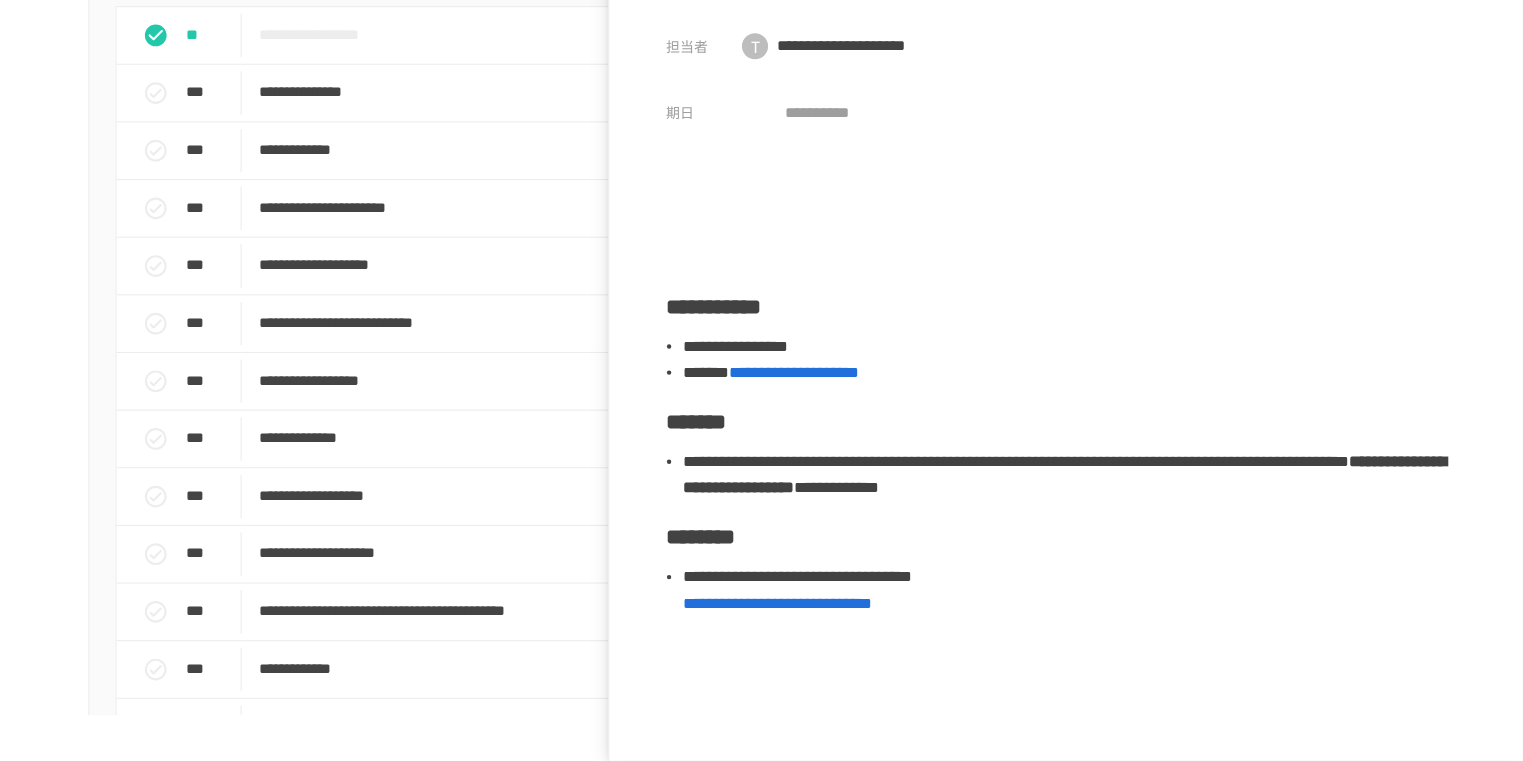 type 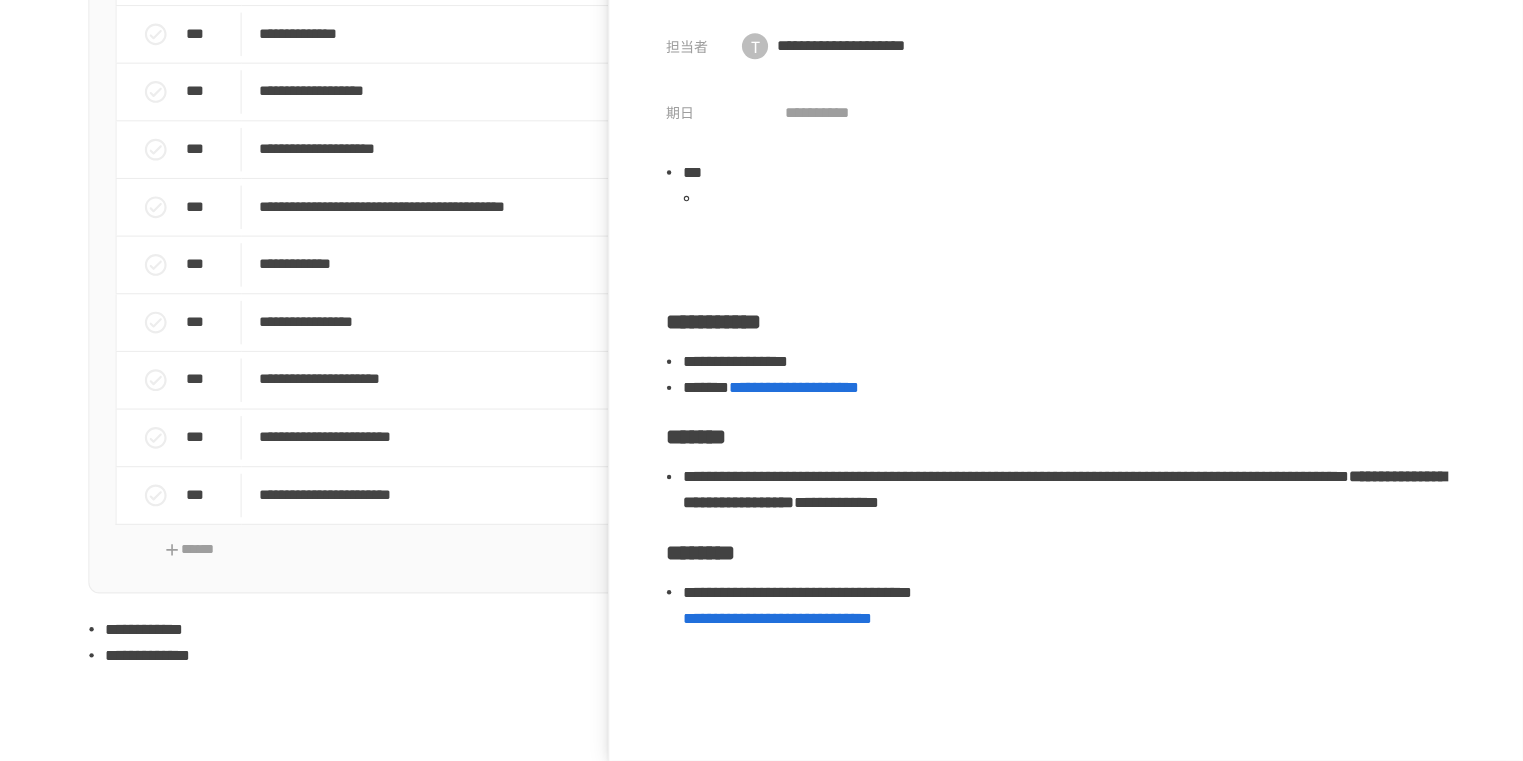 scroll, scrollTop: 1991, scrollLeft: 0, axis: vertical 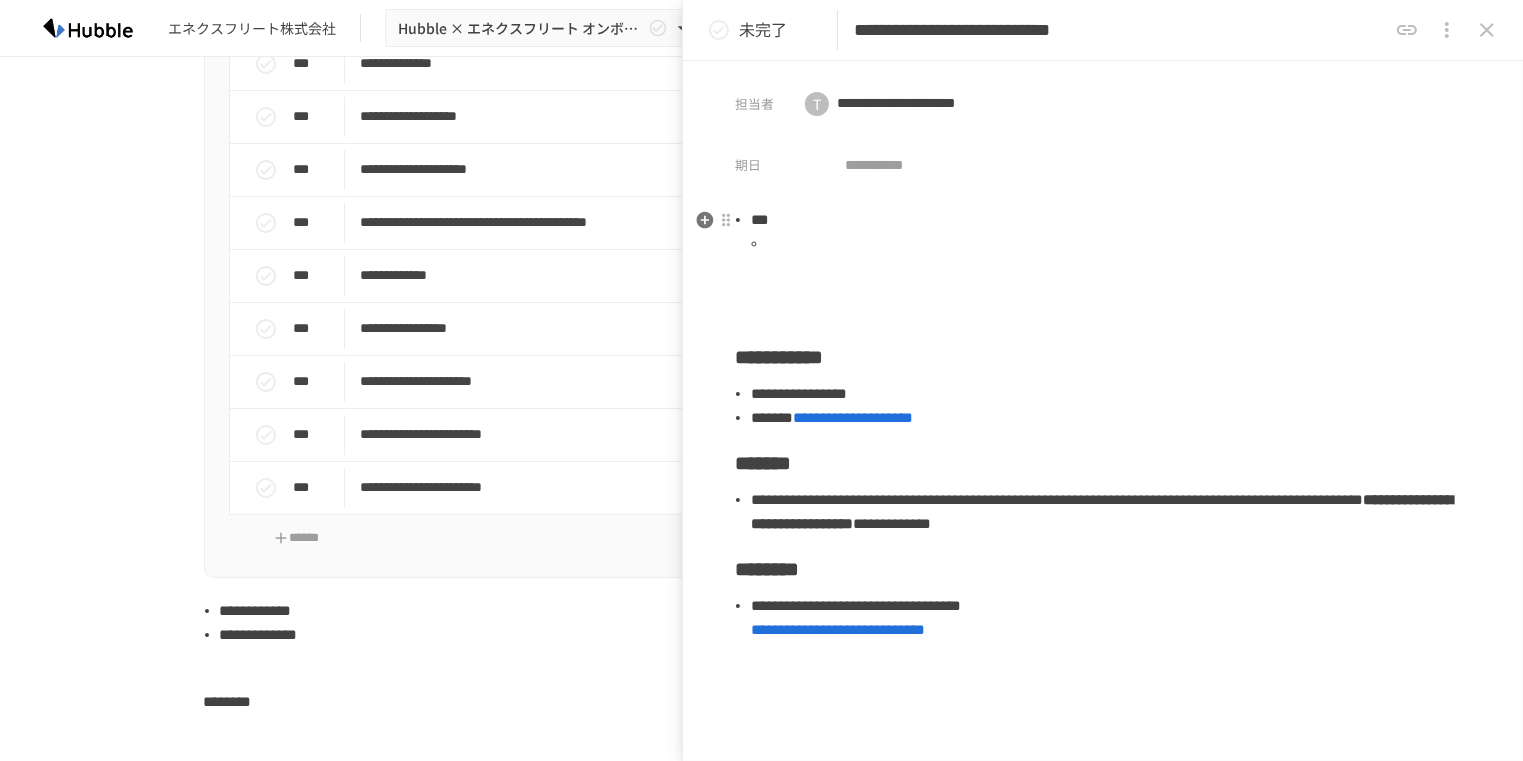click at bounding box center (1119, 244) 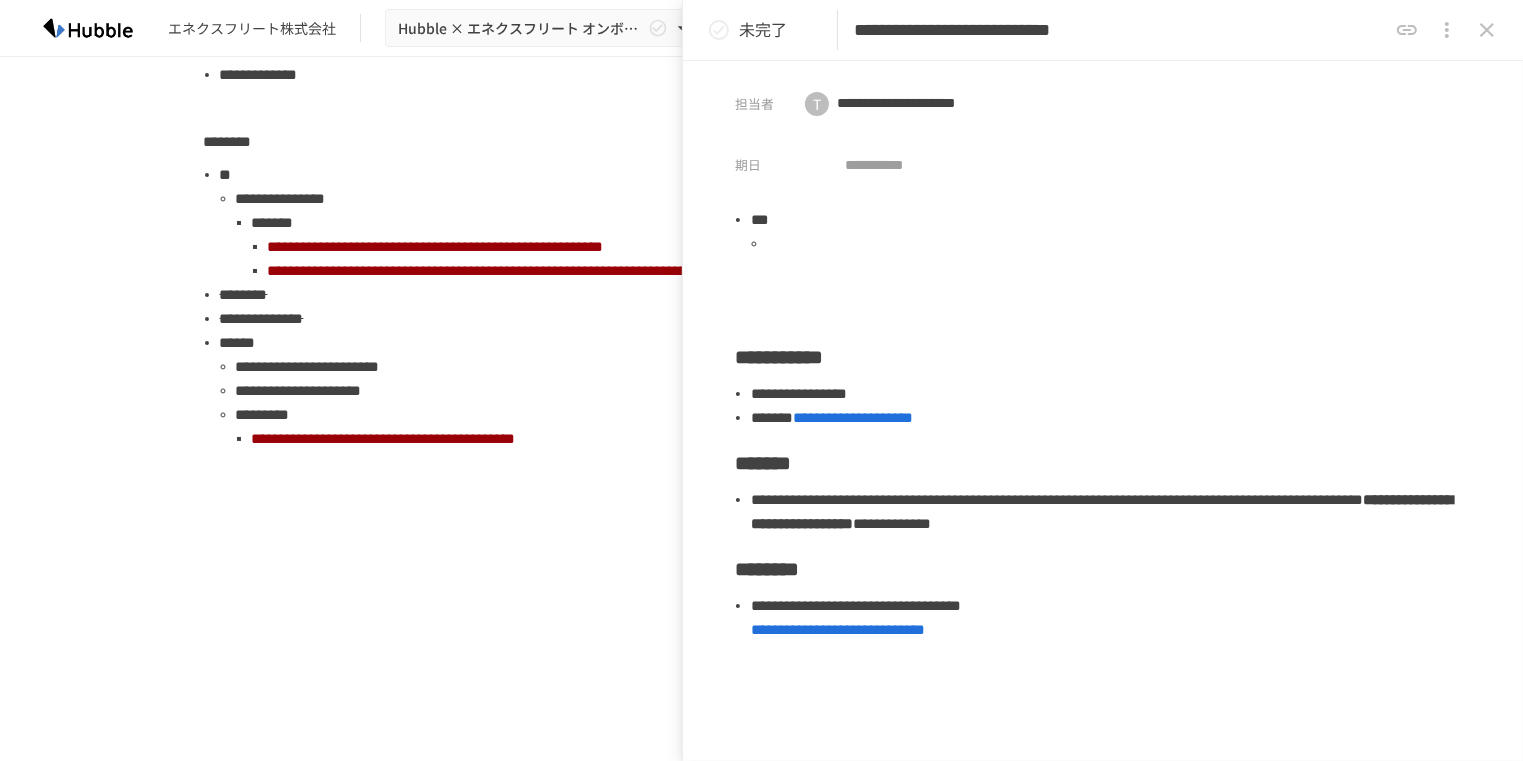 scroll, scrollTop: 2521, scrollLeft: 0, axis: vertical 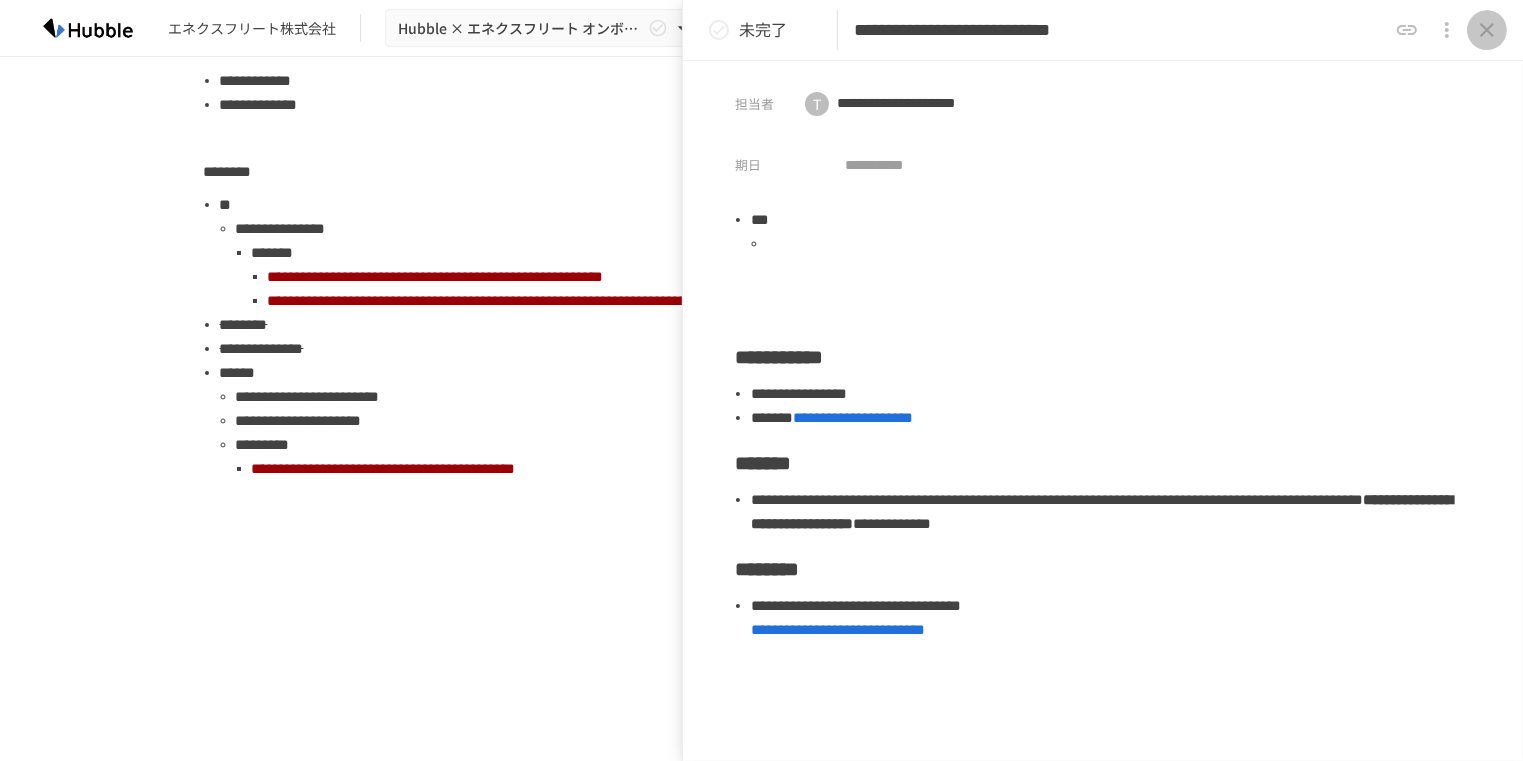 click at bounding box center [1487, 30] 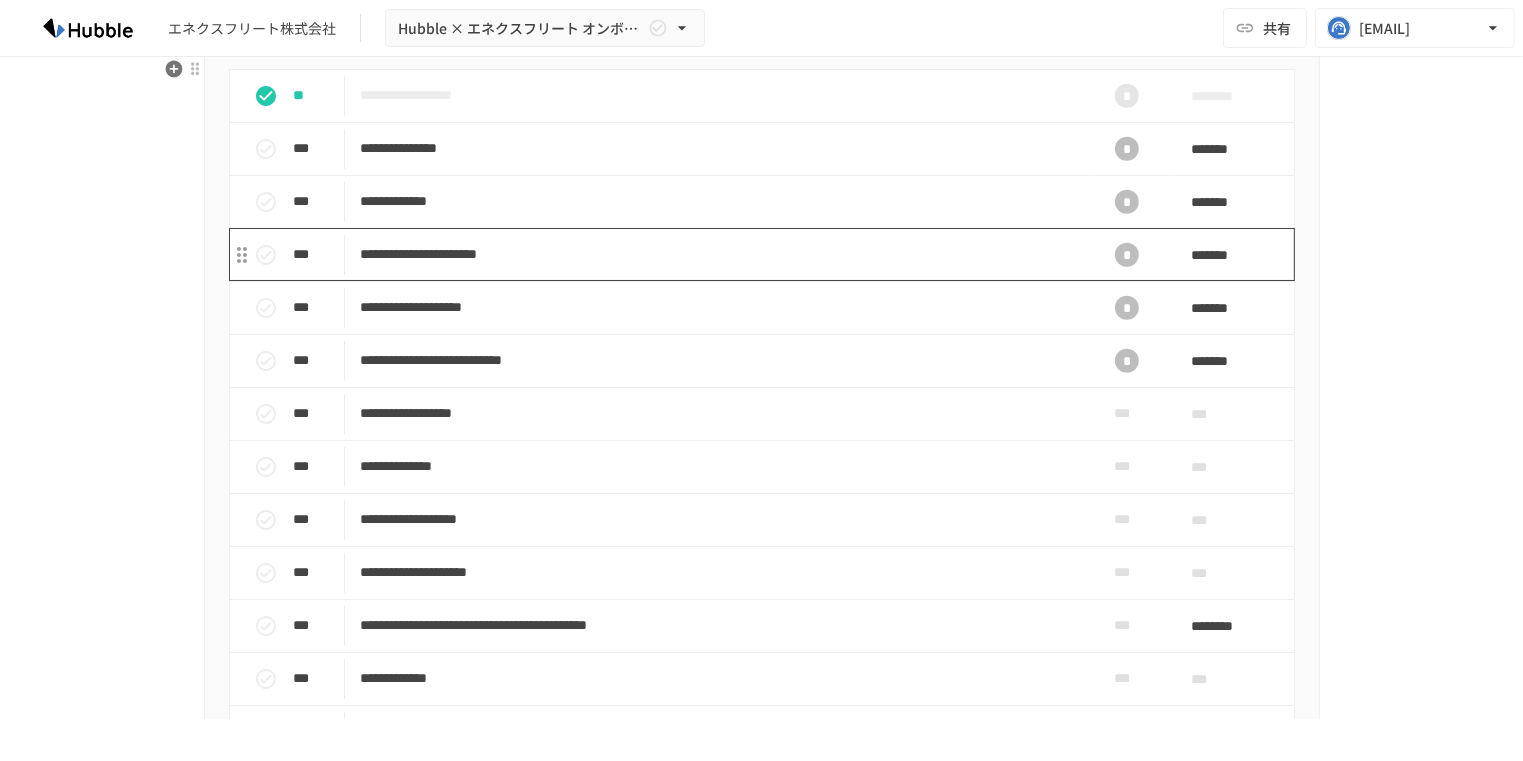 scroll, scrollTop: 1590, scrollLeft: 0, axis: vertical 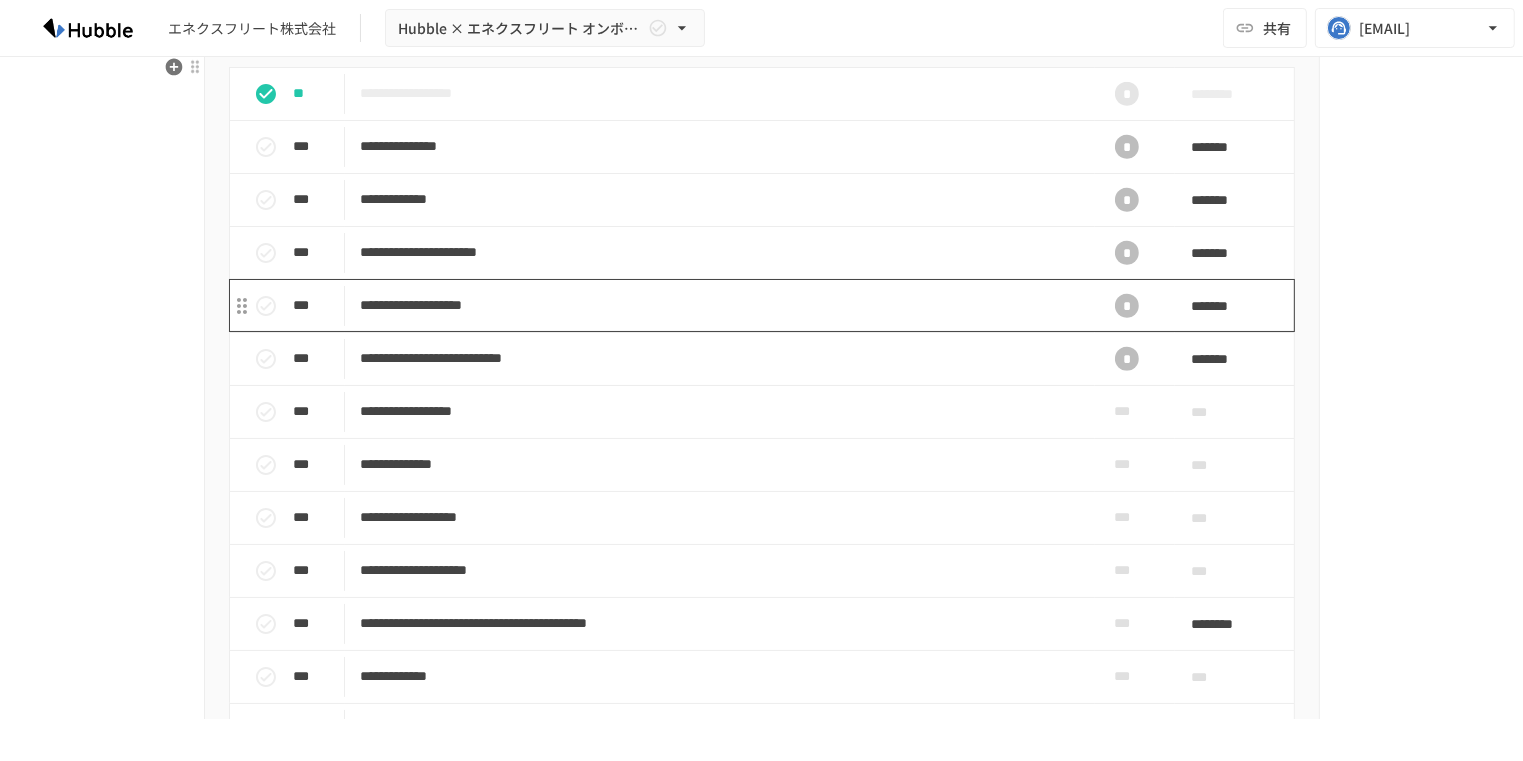 click on "**********" at bounding box center [720, 305] 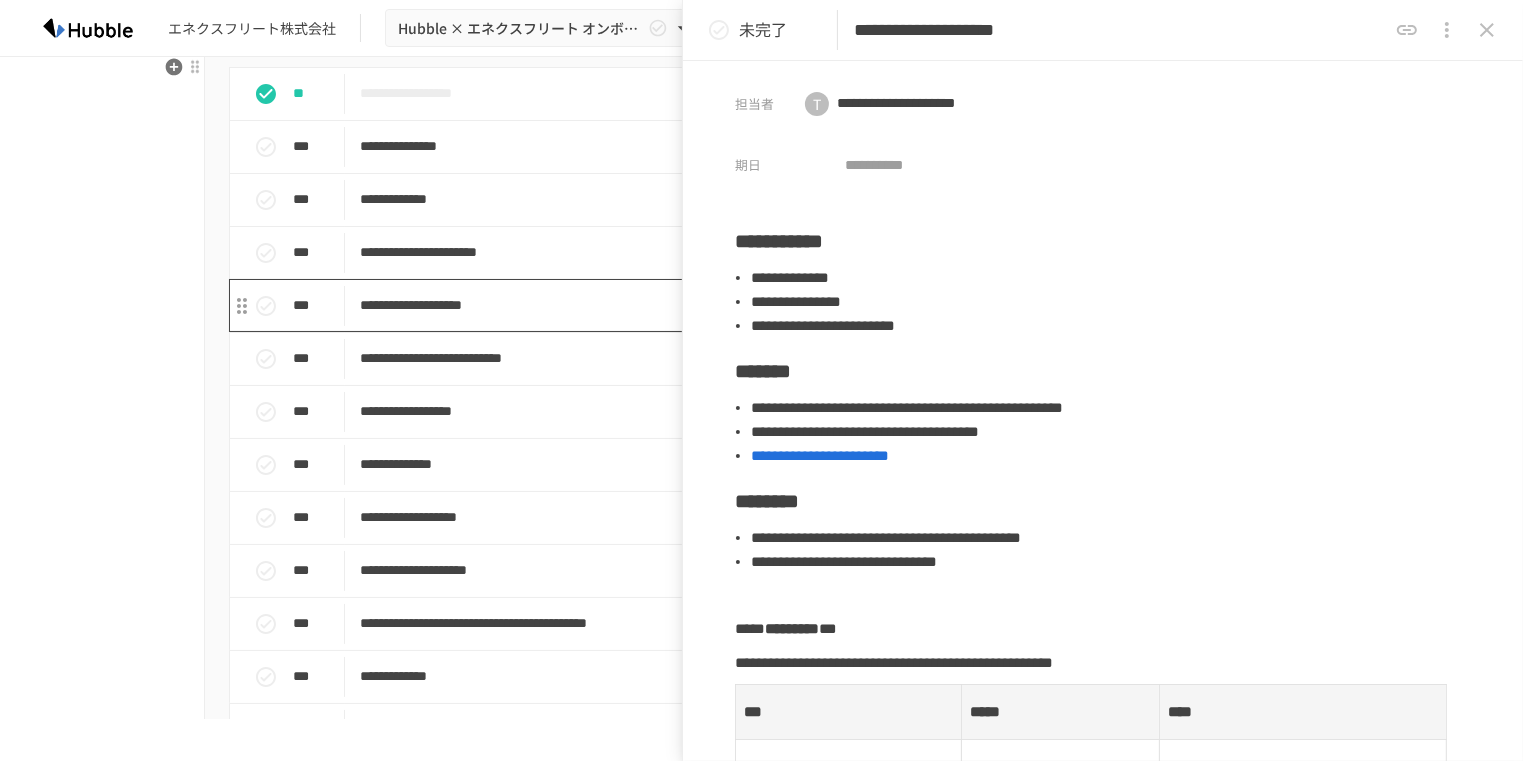 click on "**********" at bounding box center (720, 305) 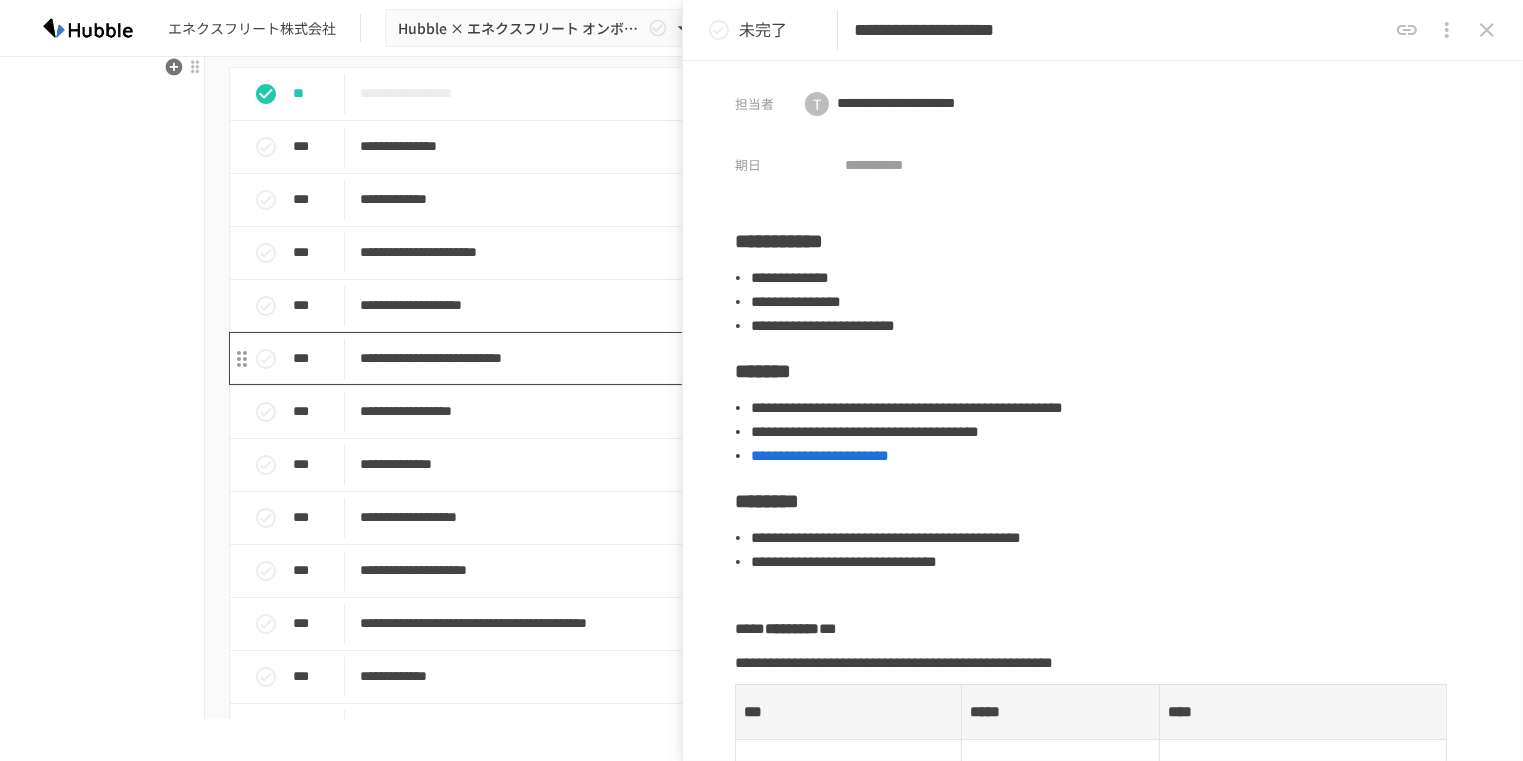 click on "**********" at bounding box center [720, 358] 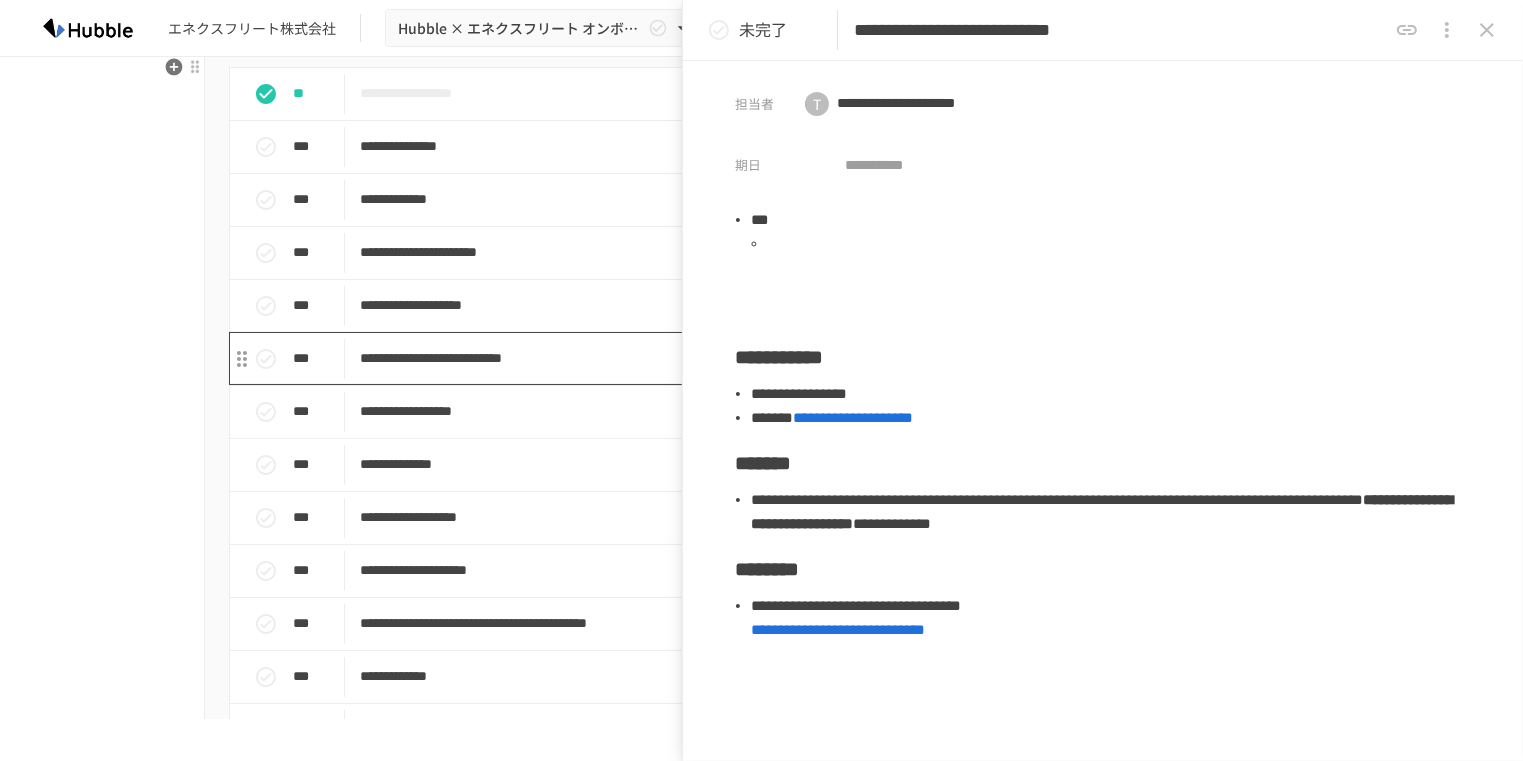 type on "**********" 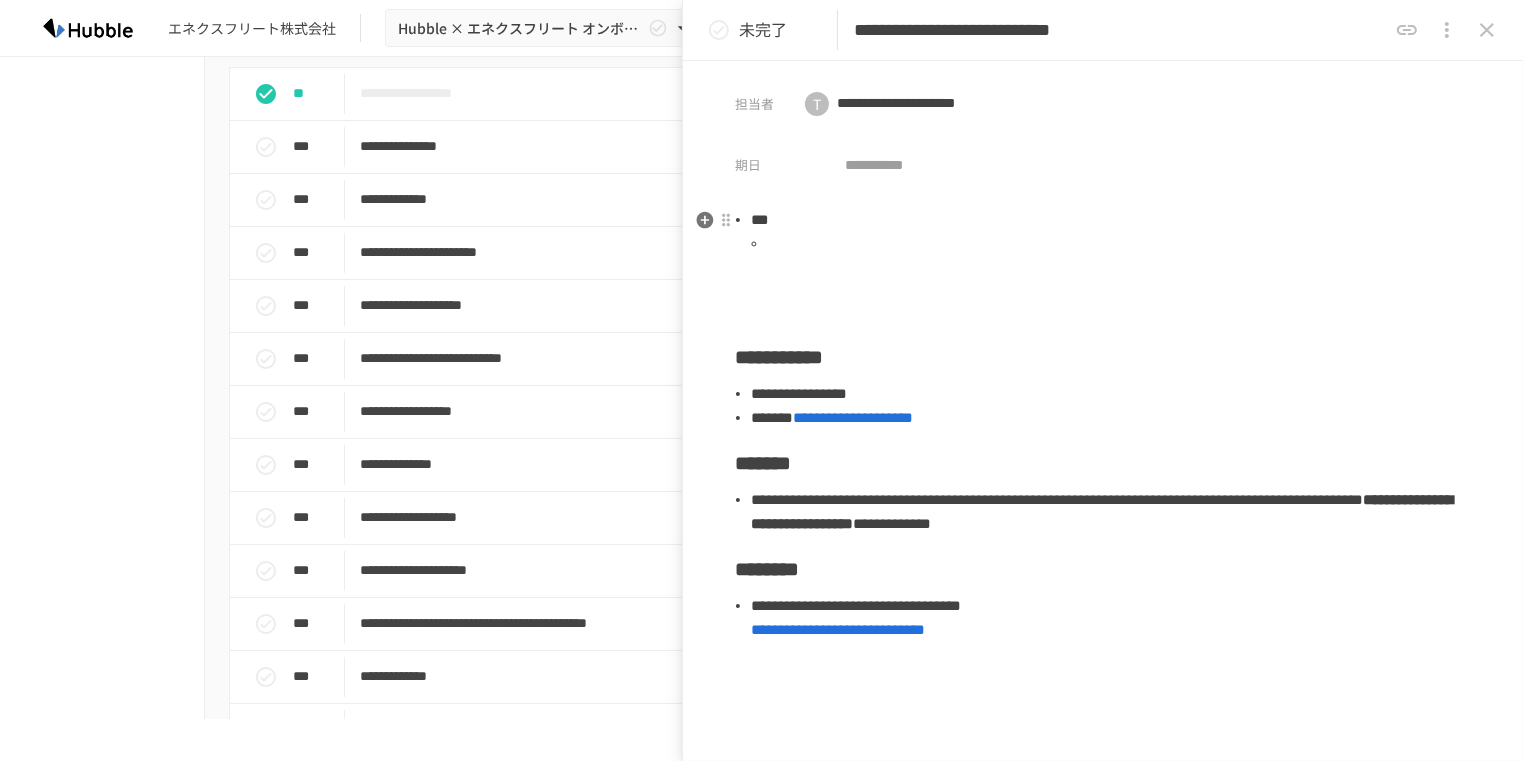 click at bounding box center (1119, 244) 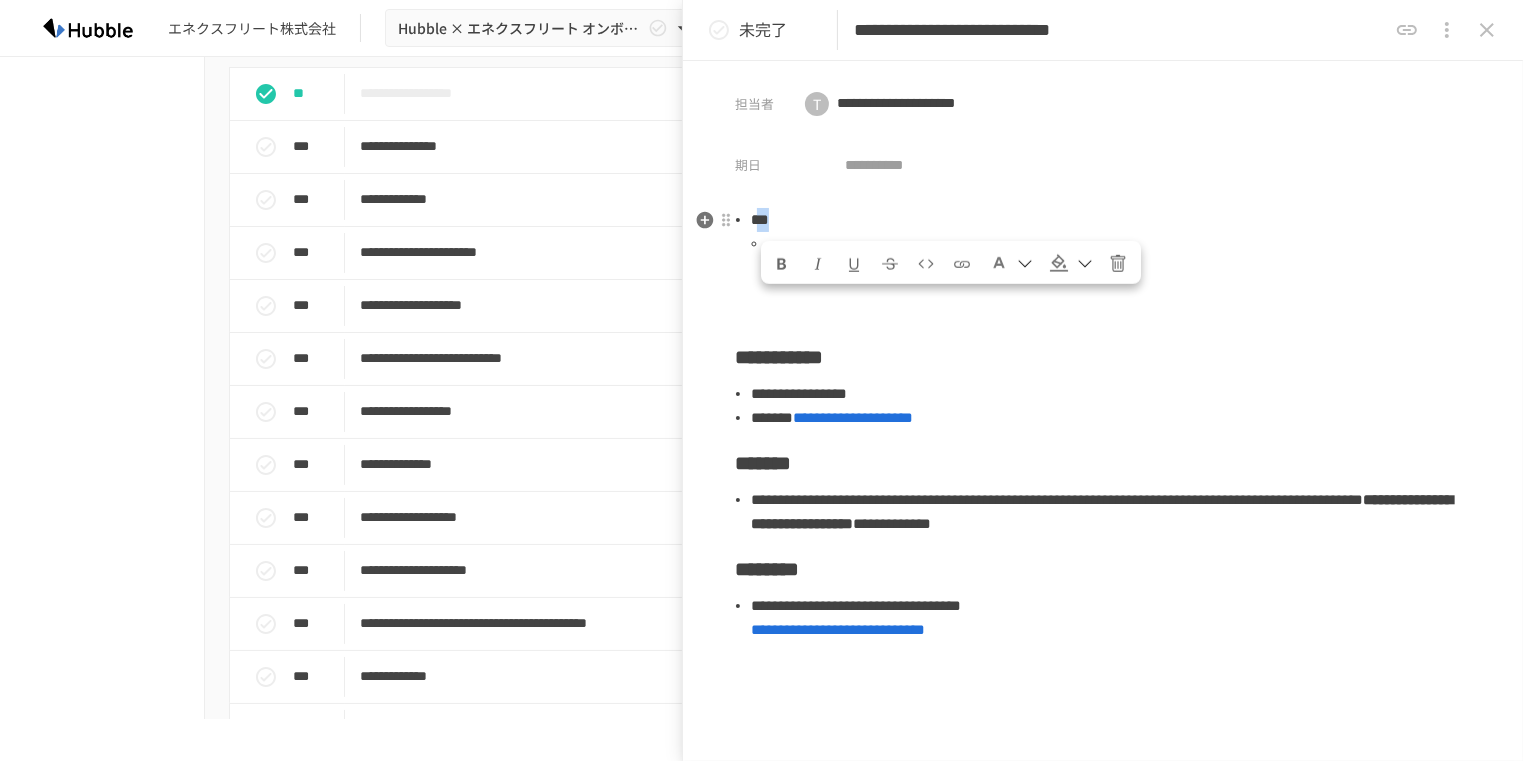 drag, startPoint x: 824, startPoint y: 223, endPoint x: 771, endPoint y: 223, distance: 53 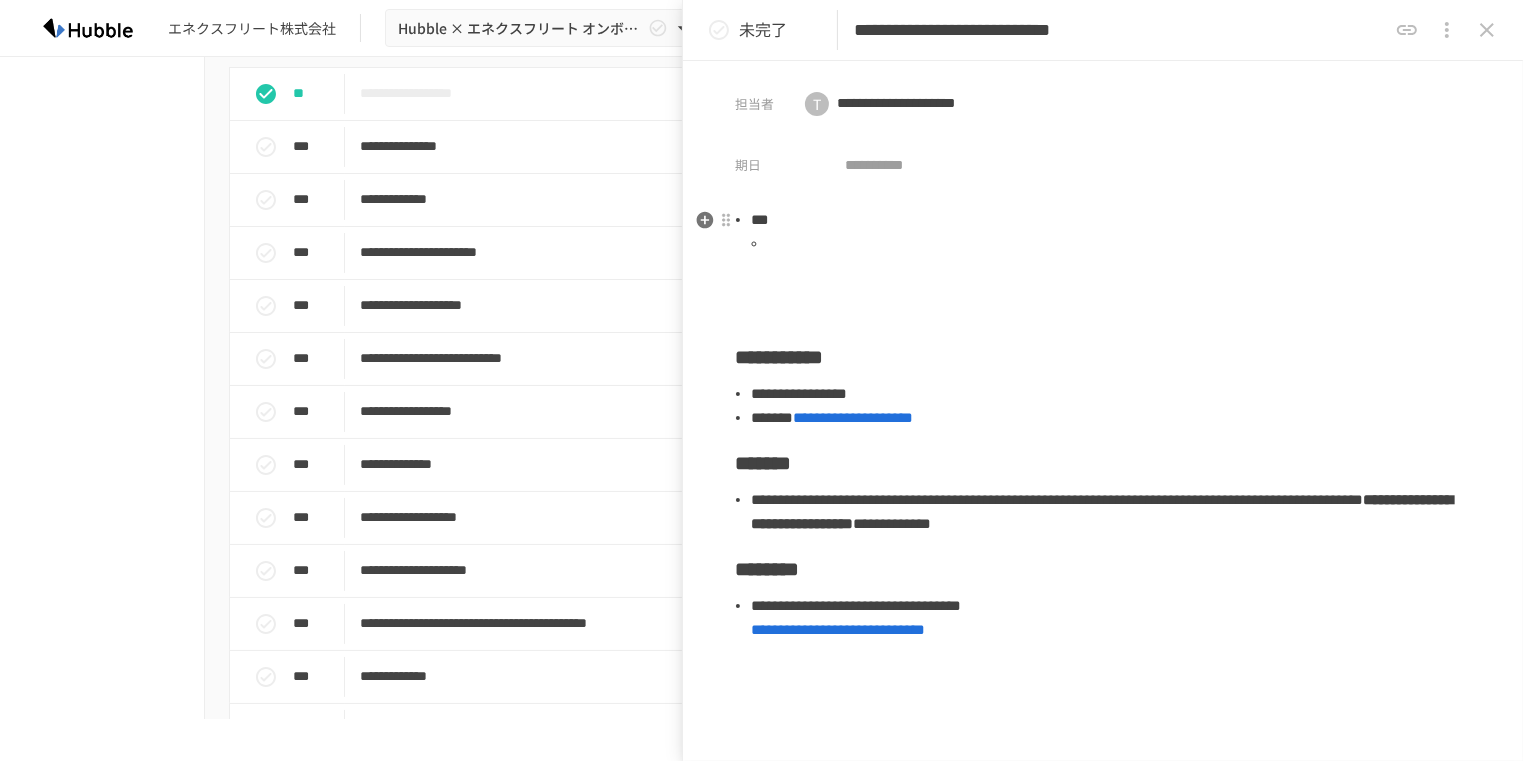 click on "***" at bounding box center [1111, 220] 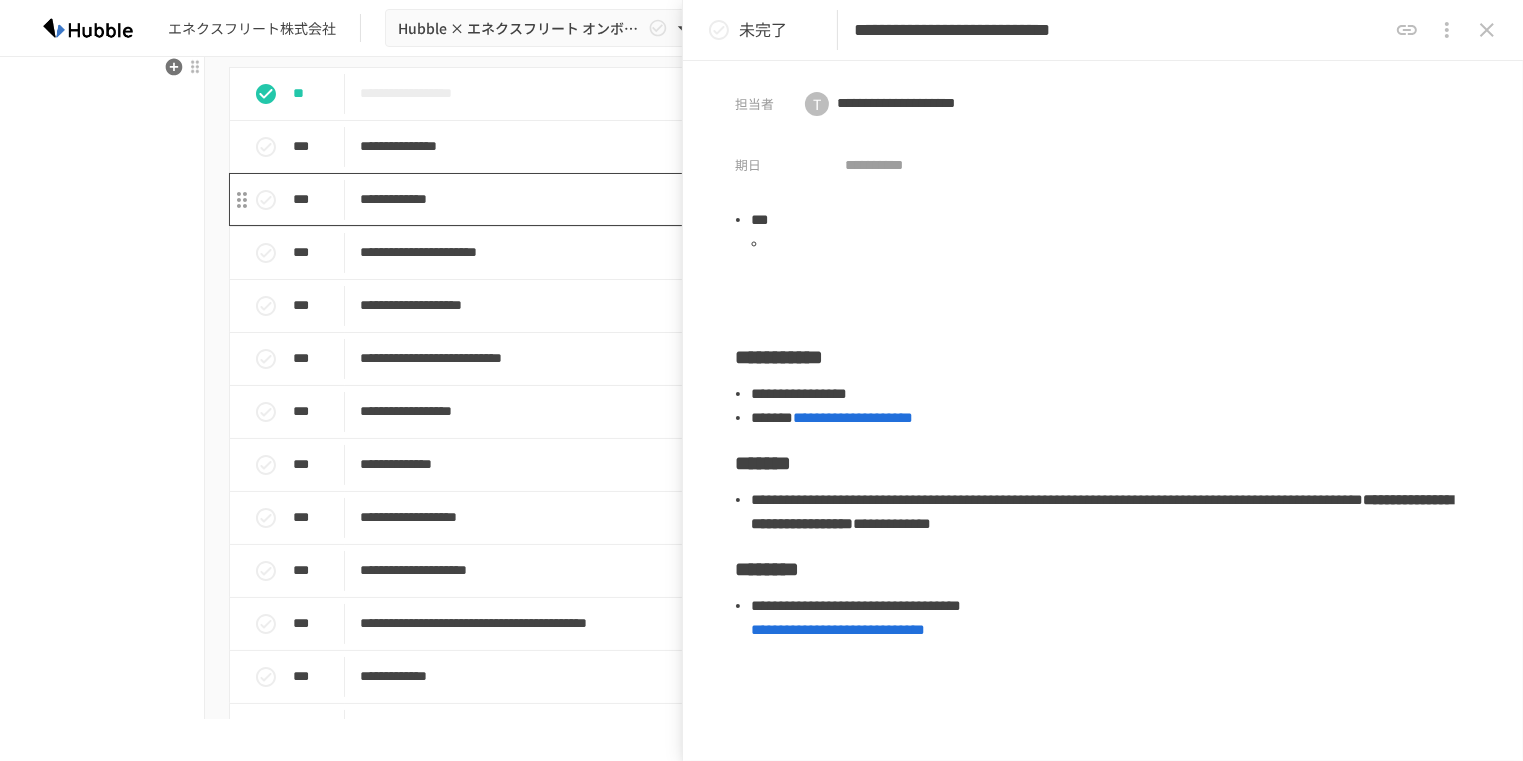 click on "**********" at bounding box center (720, 199) 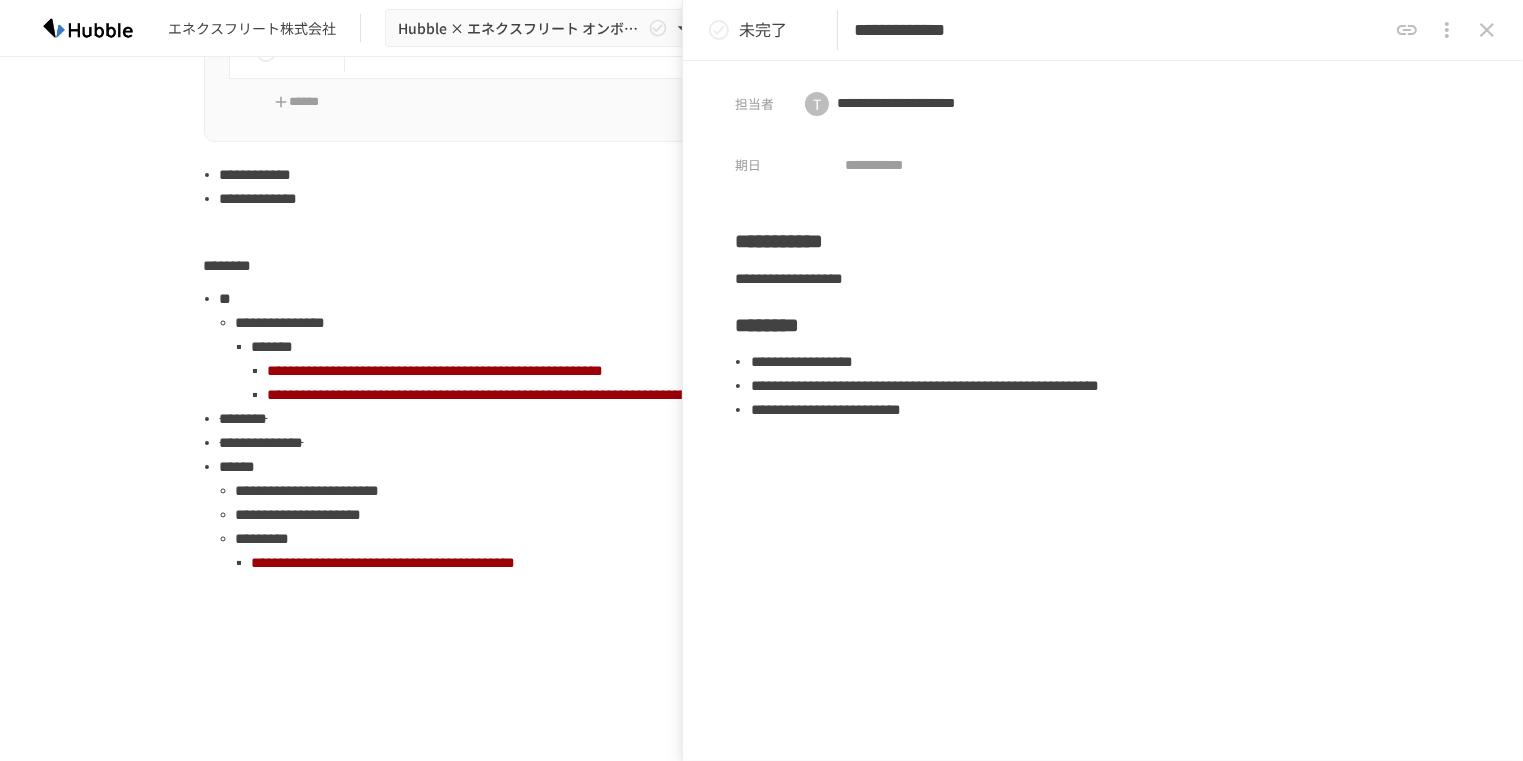 scroll, scrollTop: 2395, scrollLeft: 0, axis: vertical 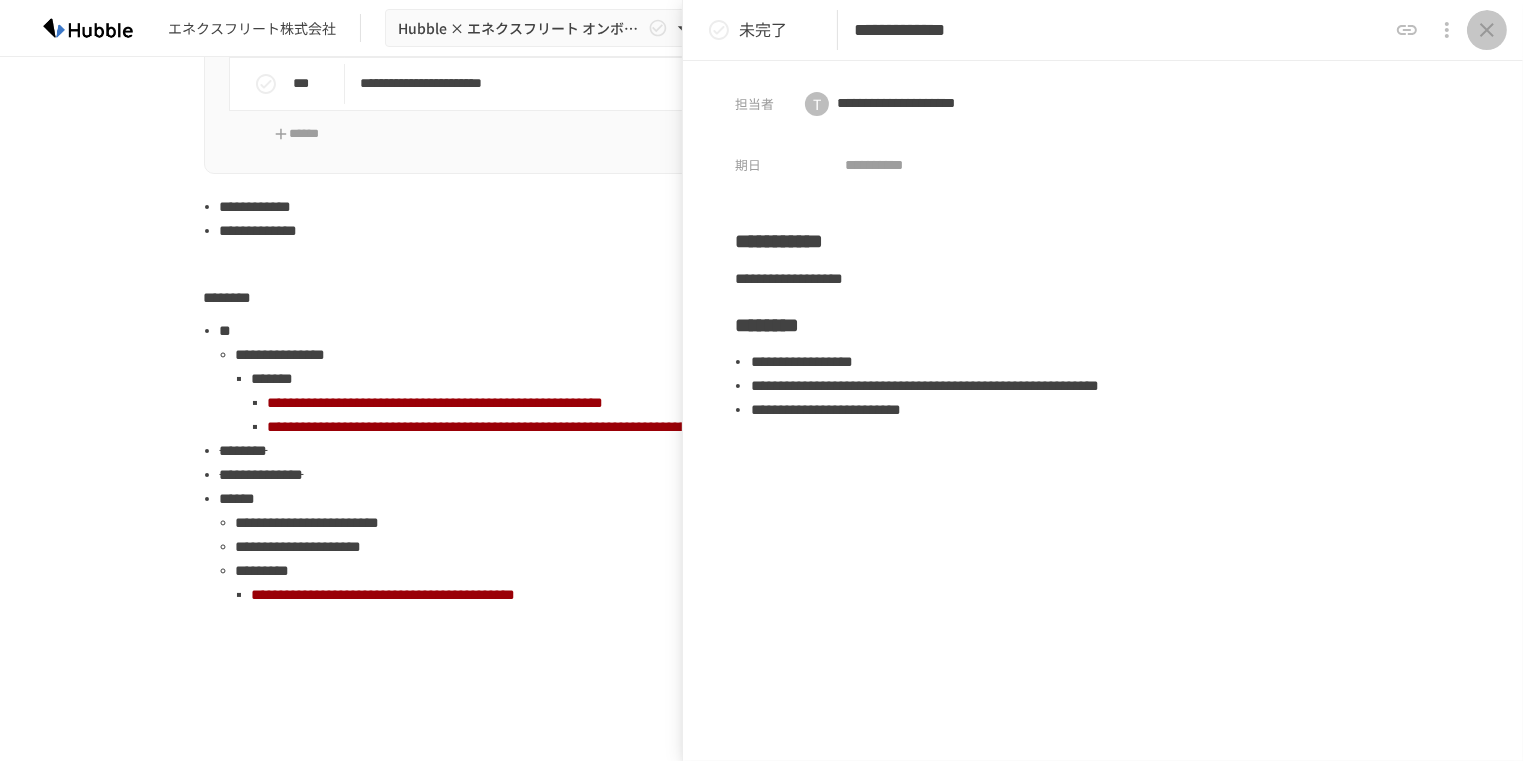 click 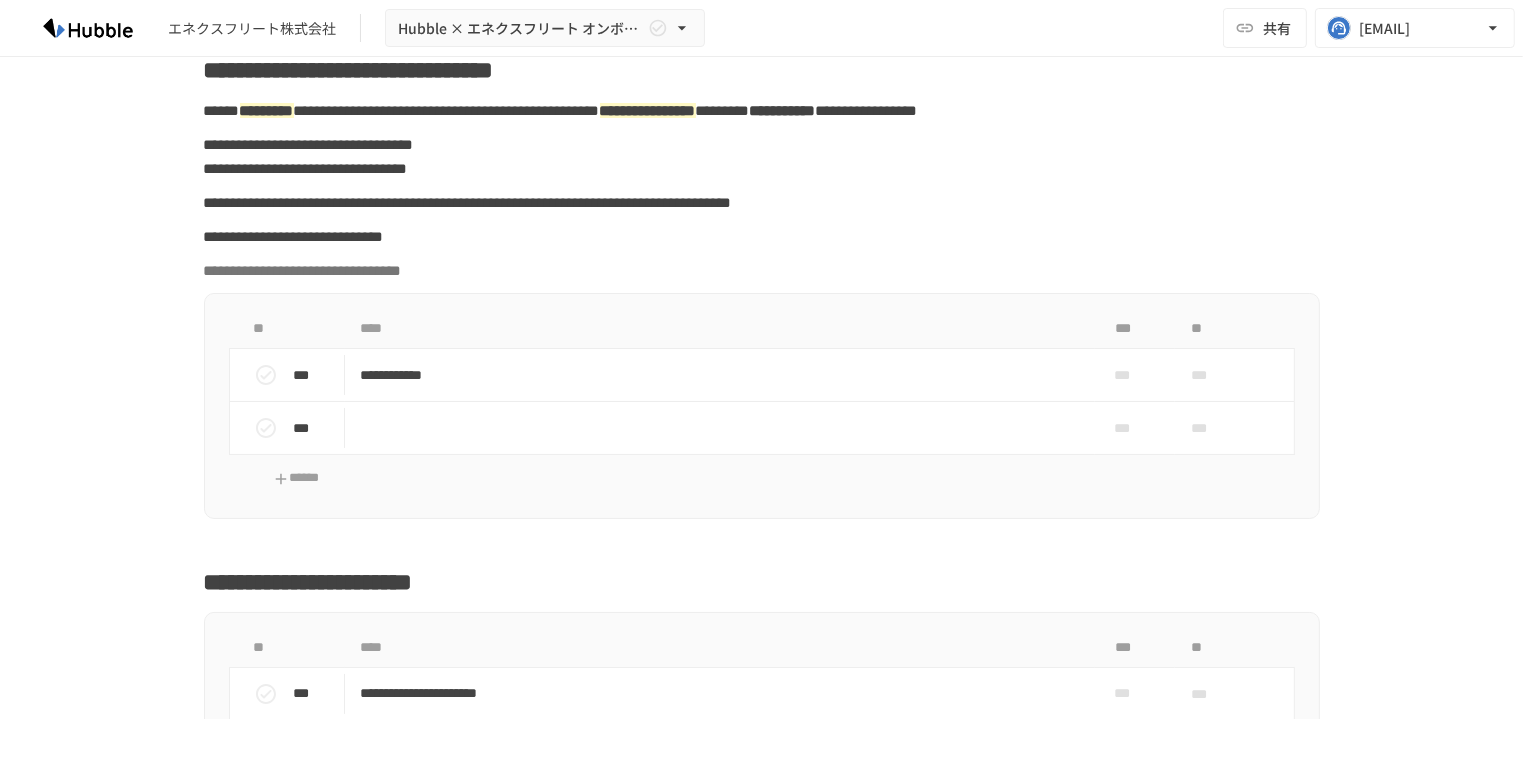 scroll, scrollTop: 0, scrollLeft: 0, axis: both 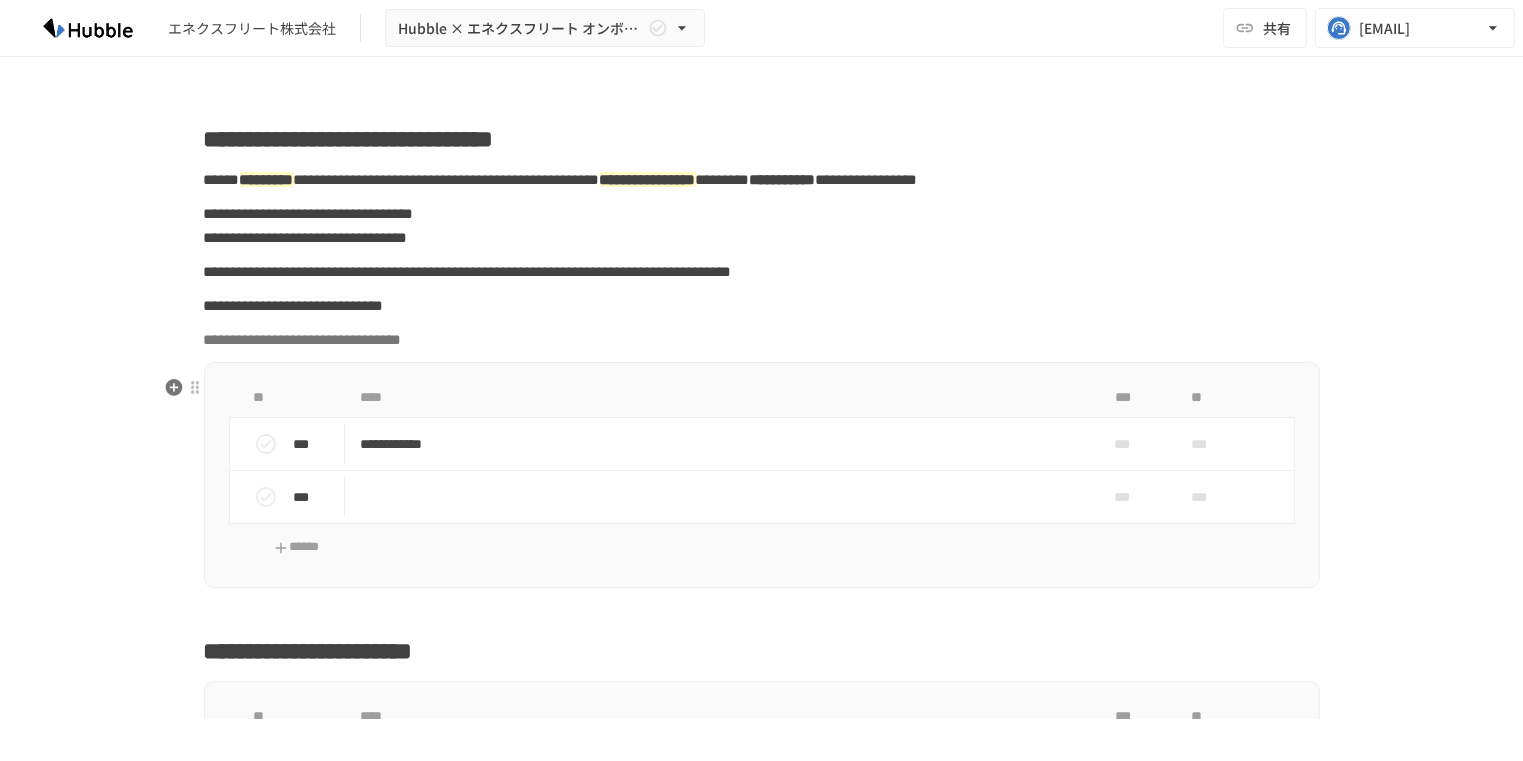 click on "**********" at bounding box center (762, 340) 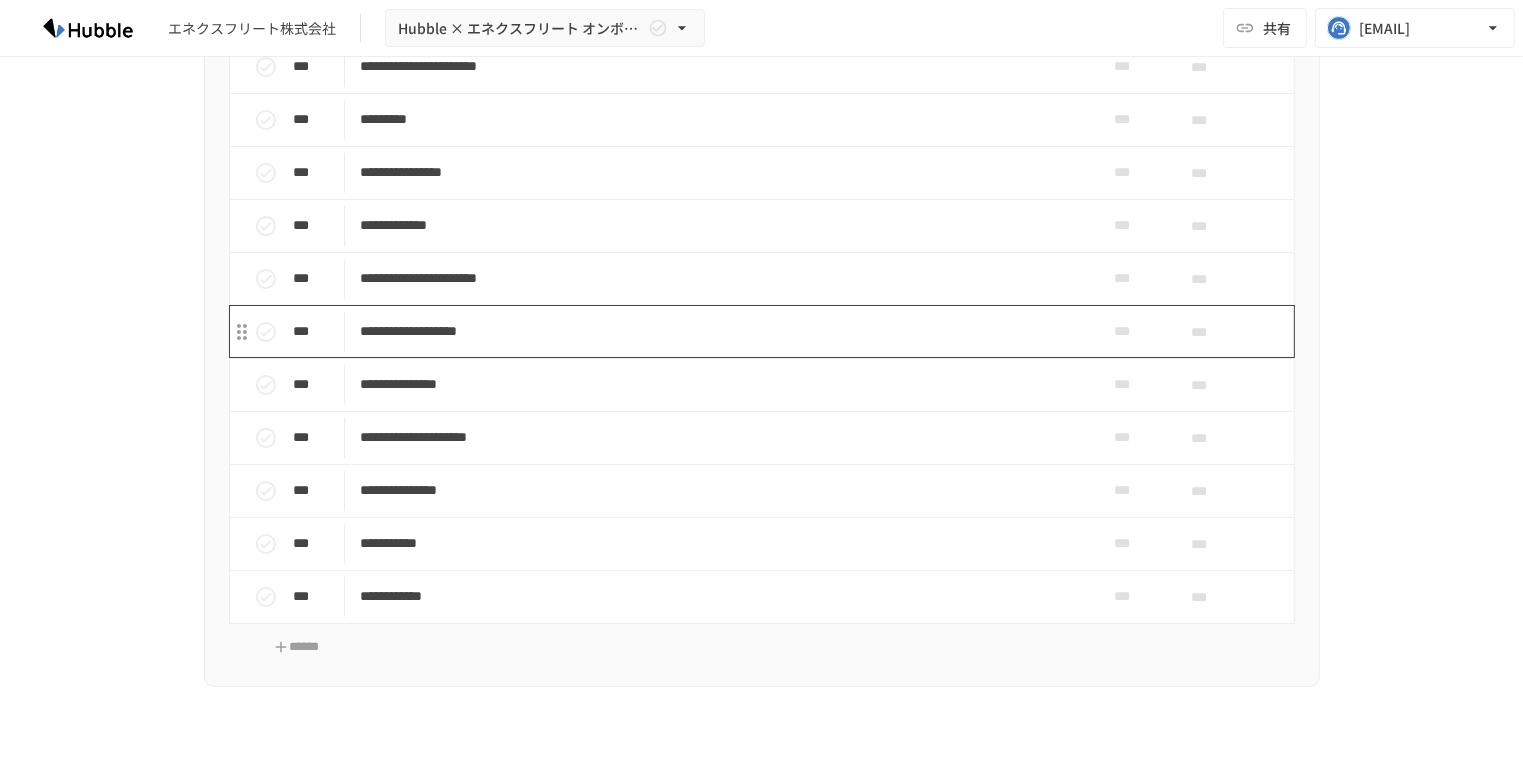scroll, scrollTop: 702, scrollLeft: 0, axis: vertical 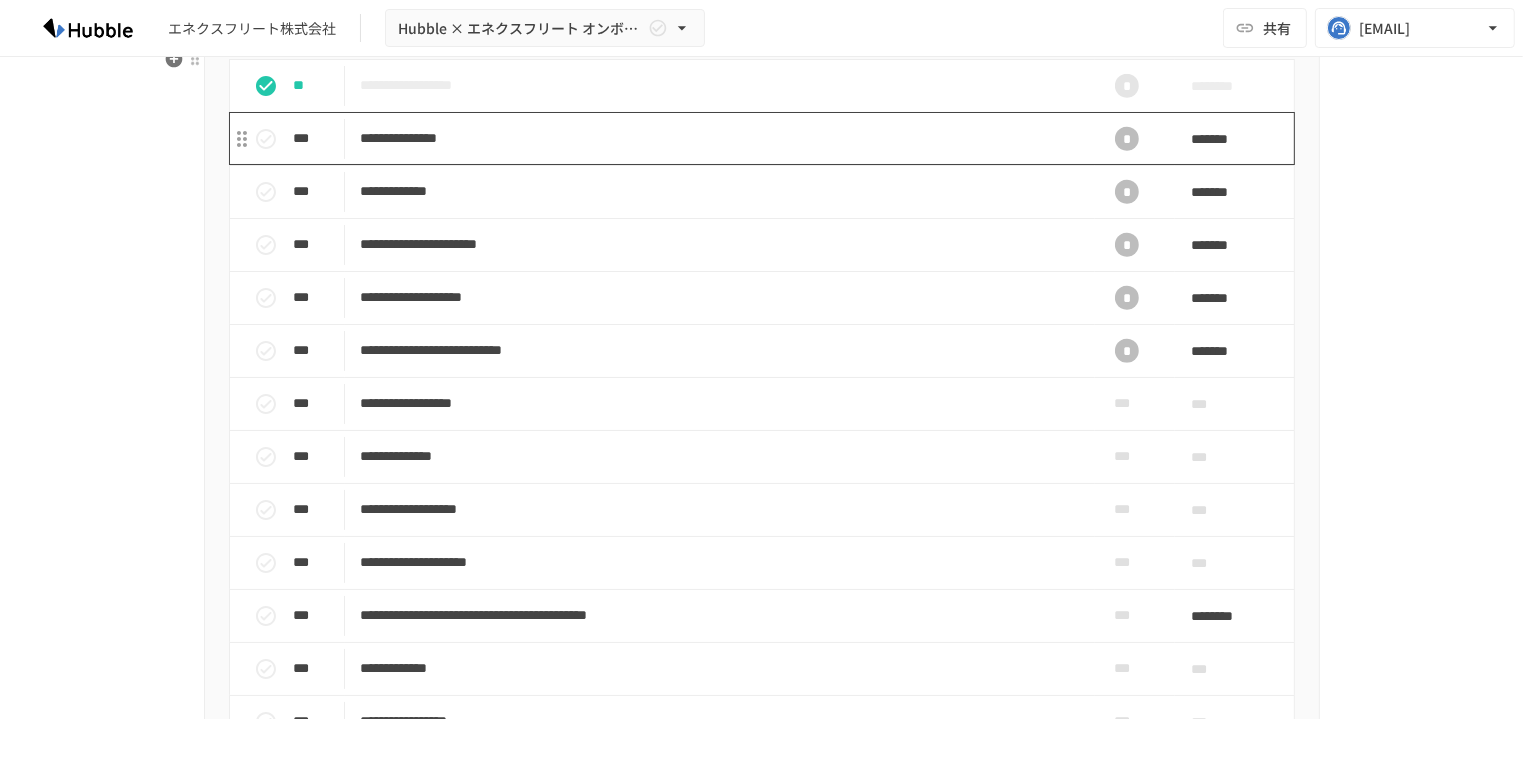 click on "**********" at bounding box center (720, 138) 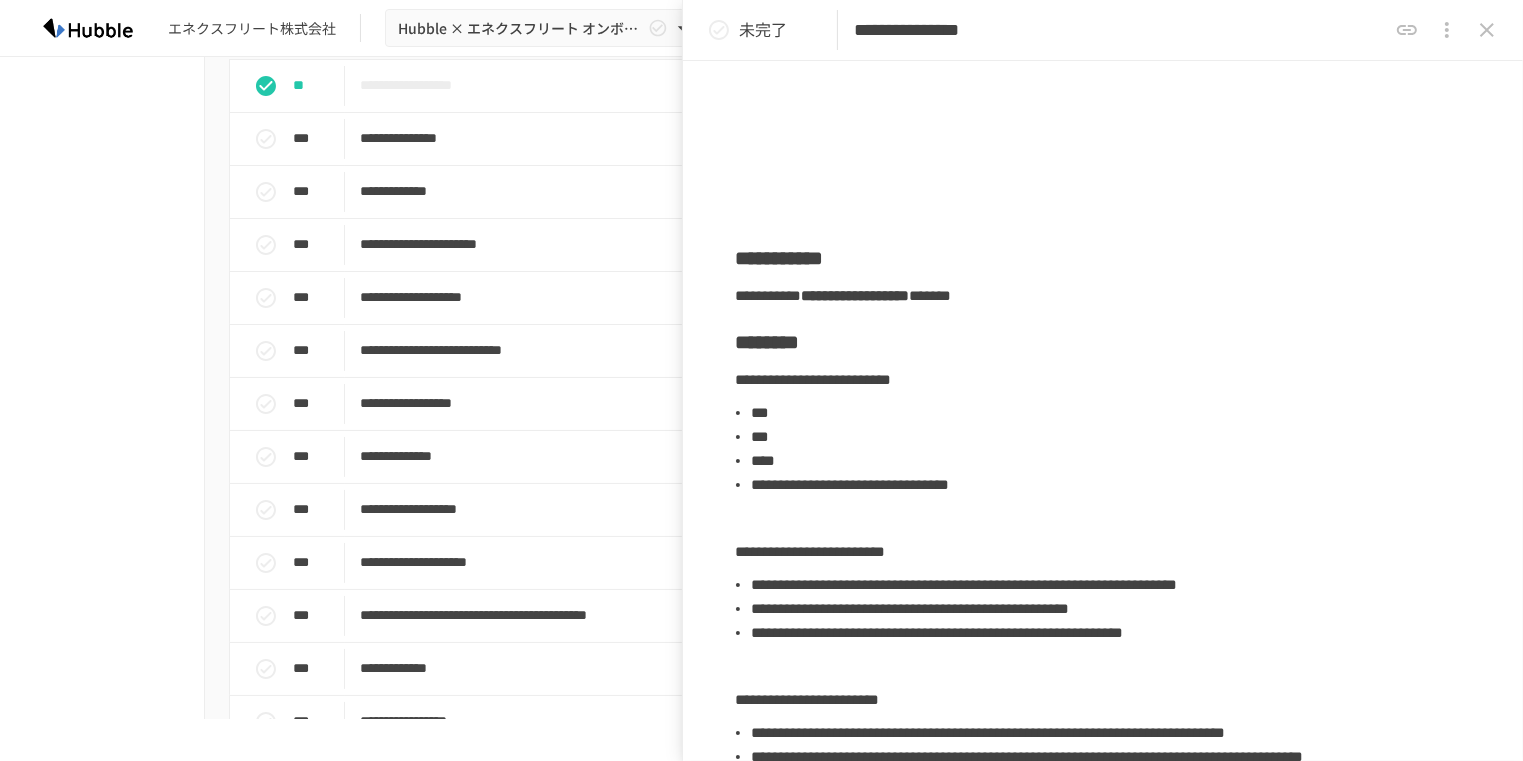 scroll, scrollTop: 0, scrollLeft: 0, axis: both 